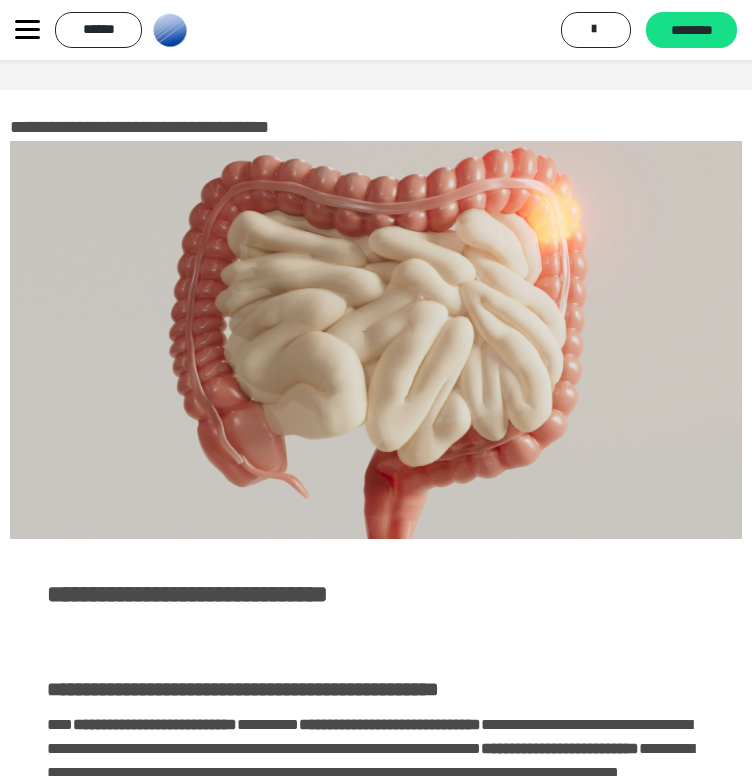 scroll, scrollTop: 1588, scrollLeft: 0, axis: vertical 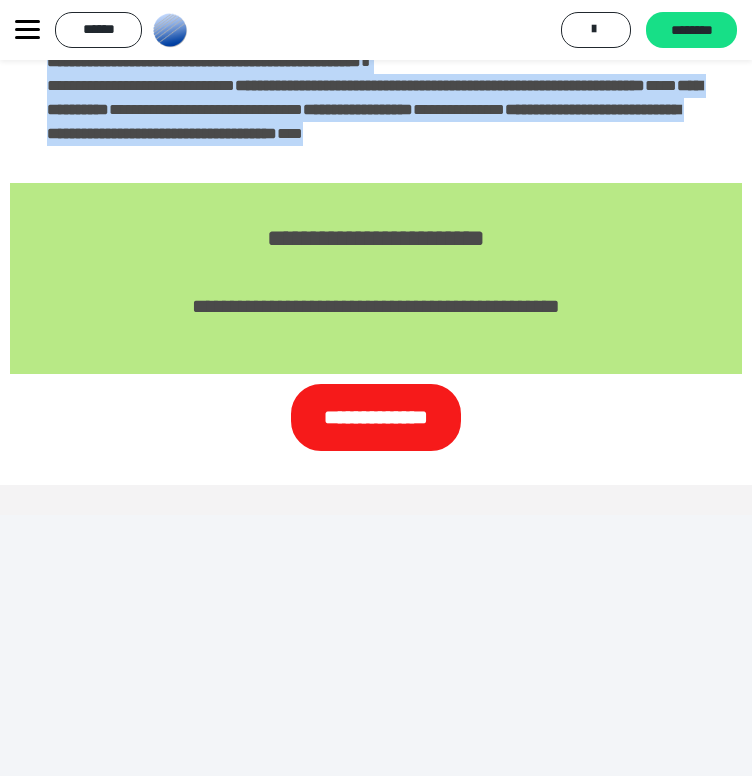 drag, startPoint x: 39, startPoint y: 366, endPoint x: 497, endPoint y: 580, distance: 505.52942 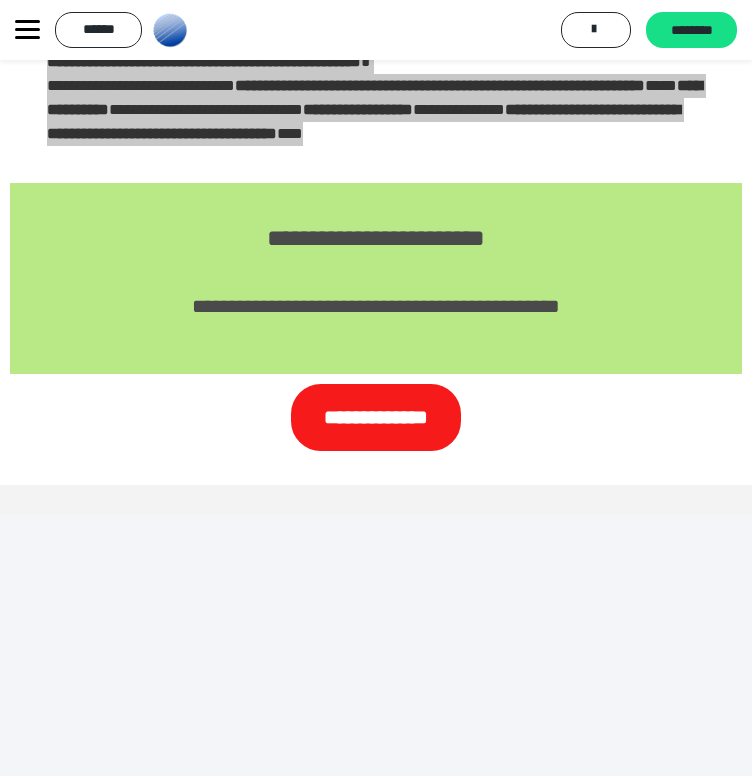 scroll, scrollTop: 3511, scrollLeft: 0, axis: vertical 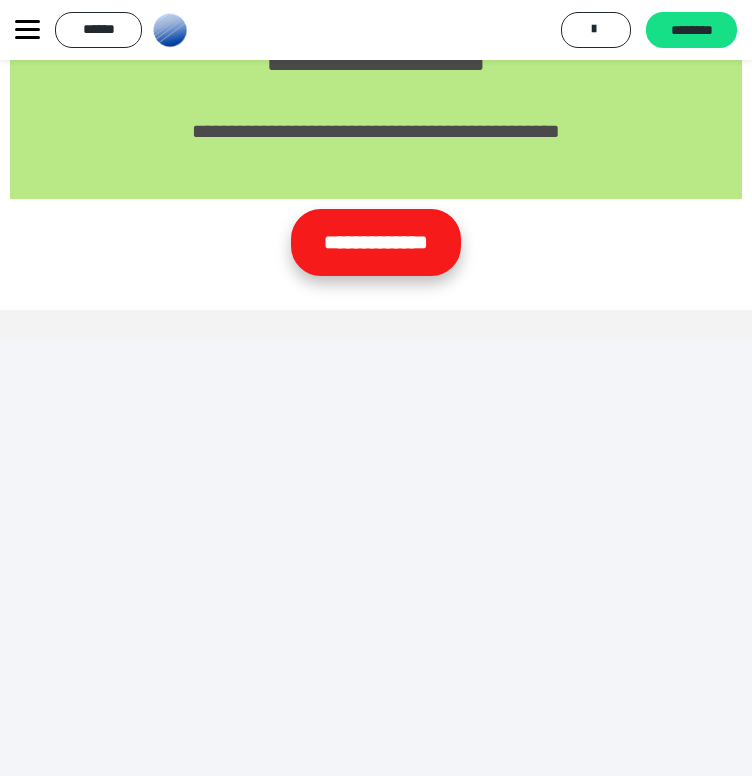 click on "**********" at bounding box center [376, 242] 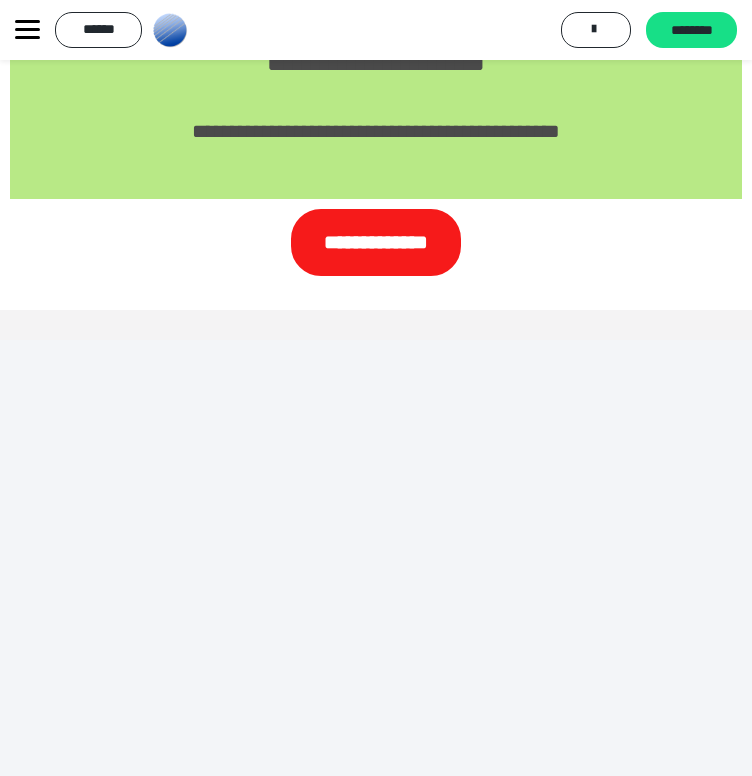 click on "*****" at bounding box center (376, -200) 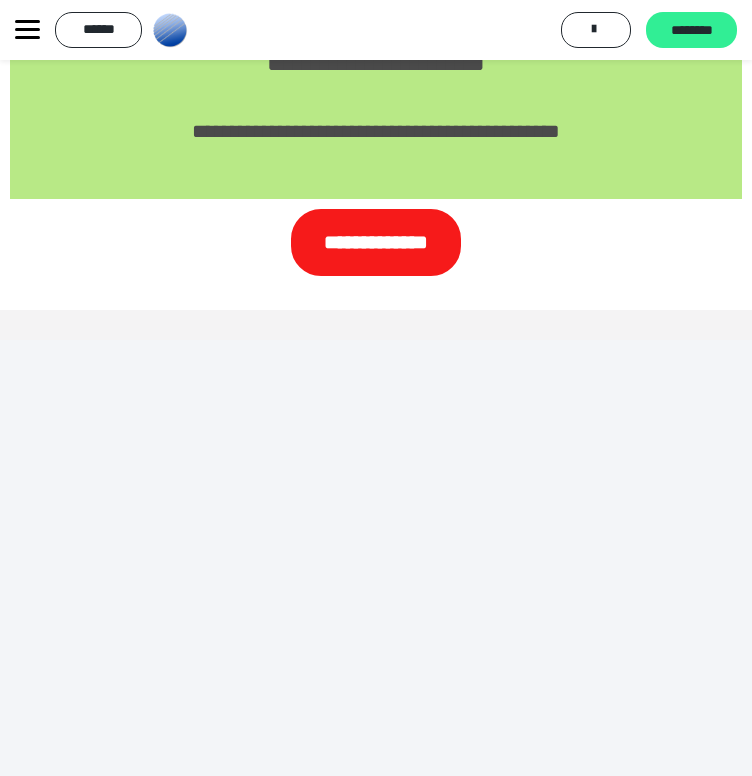 click on "********" at bounding box center (691, 31) 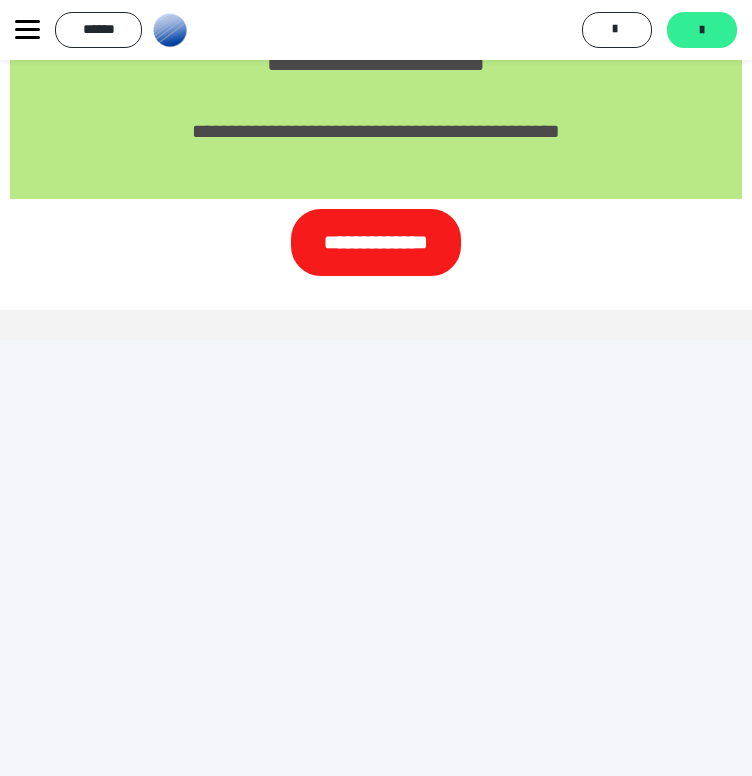 click at bounding box center [702, 30] 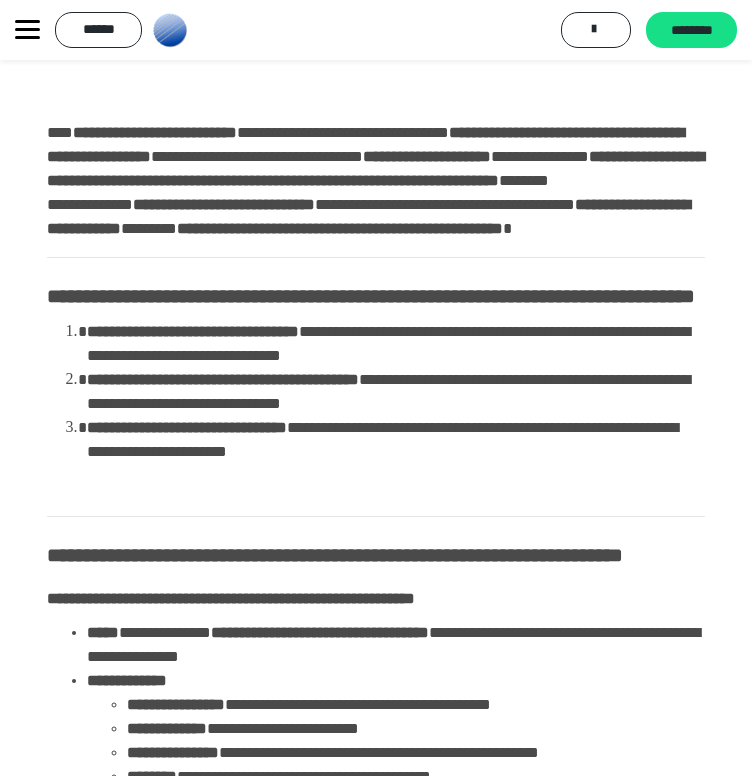 scroll, scrollTop: 515, scrollLeft: 0, axis: vertical 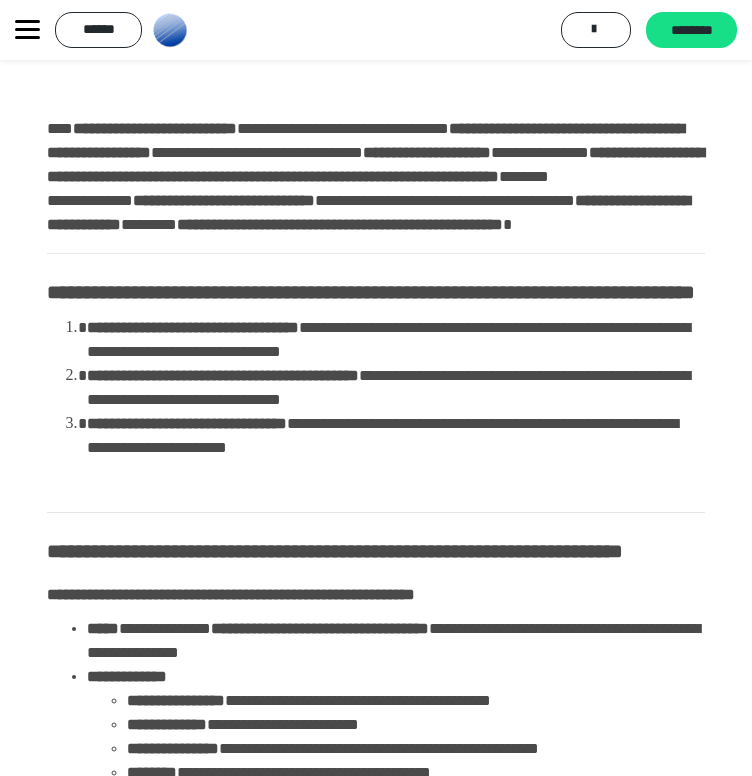 click on "**********" at bounding box center (376, 1480) 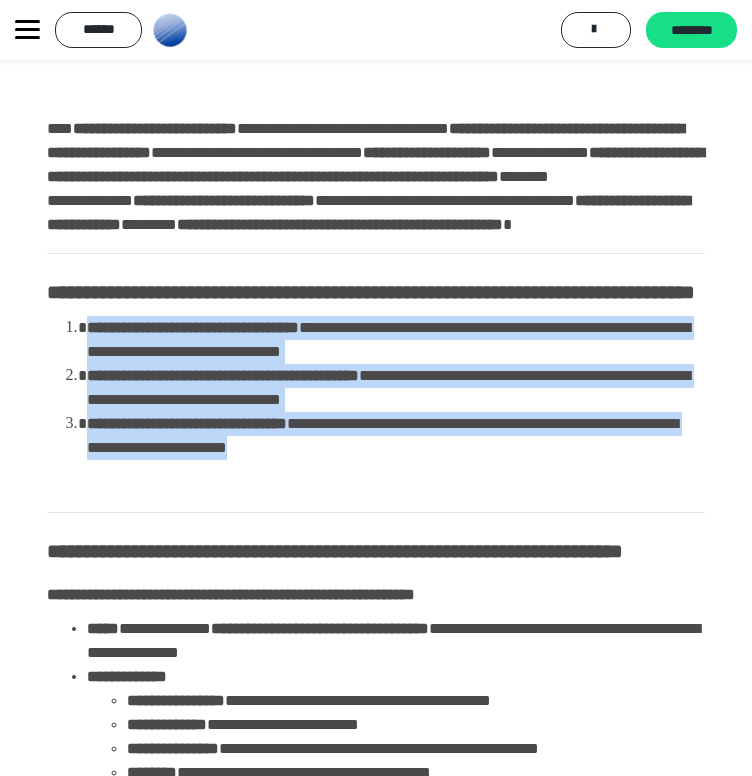 drag, startPoint x: 708, startPoint y: 552, endPoint x: 61, endPoint y: 429, distance: 658.5879 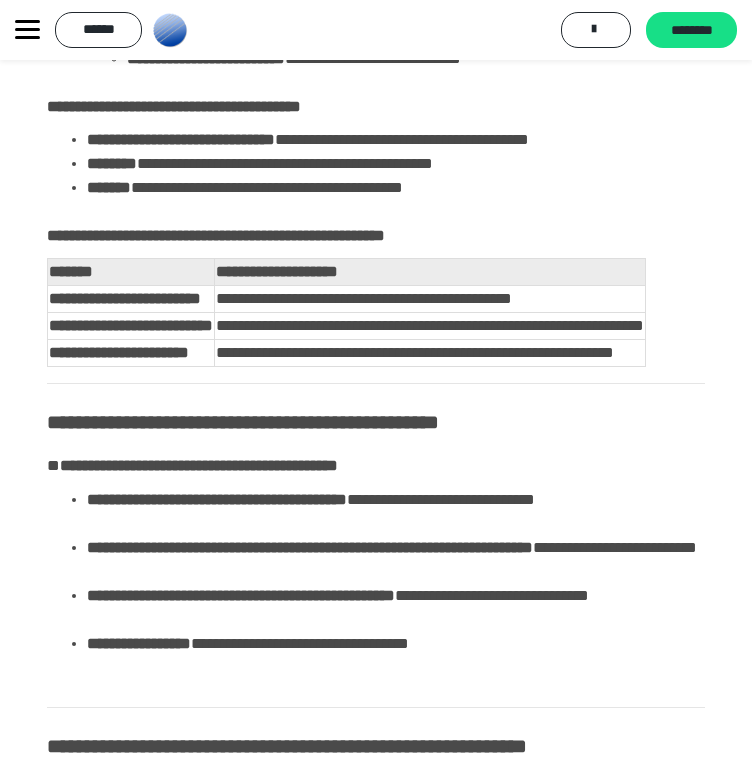 scroll, scrollTop: 2004, scrollLeft: 0, axis: vertical 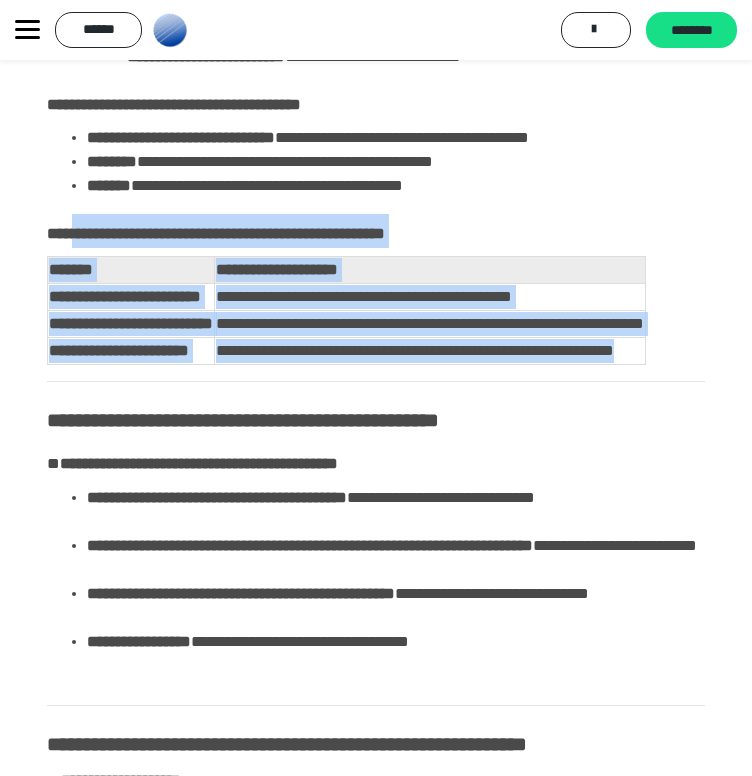 drag, startPoint x: 79, startPoint y: 379, endPoint x: 701, endPoint y: 582, distance: 654.28815 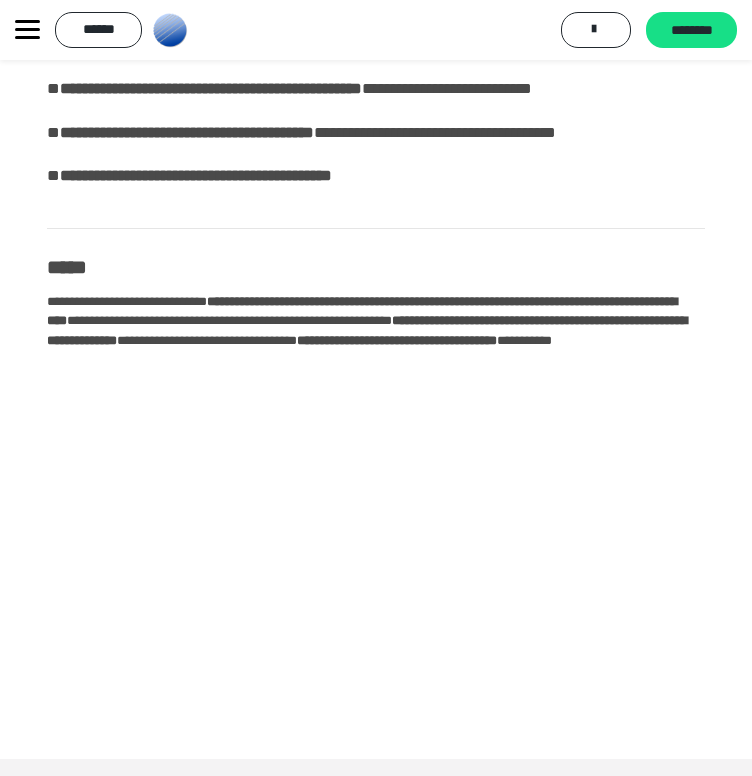 scroll, scrollTop: 2786, scrollLeft: 0, axis: vertical 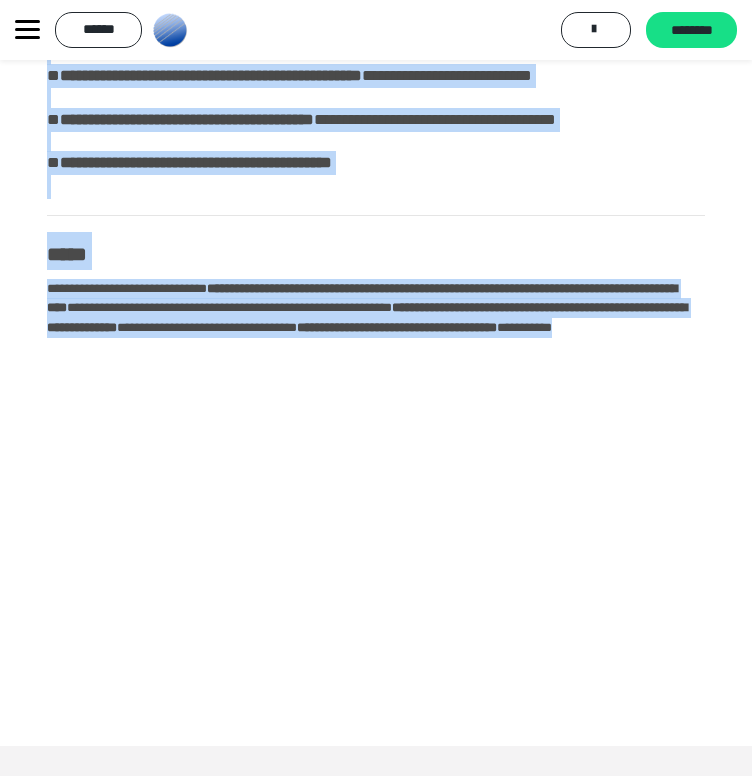 drag, startPoint x: 44, startPoint y: 187, endPoint x: 696, endPoint y: 672, distance: 812.6063 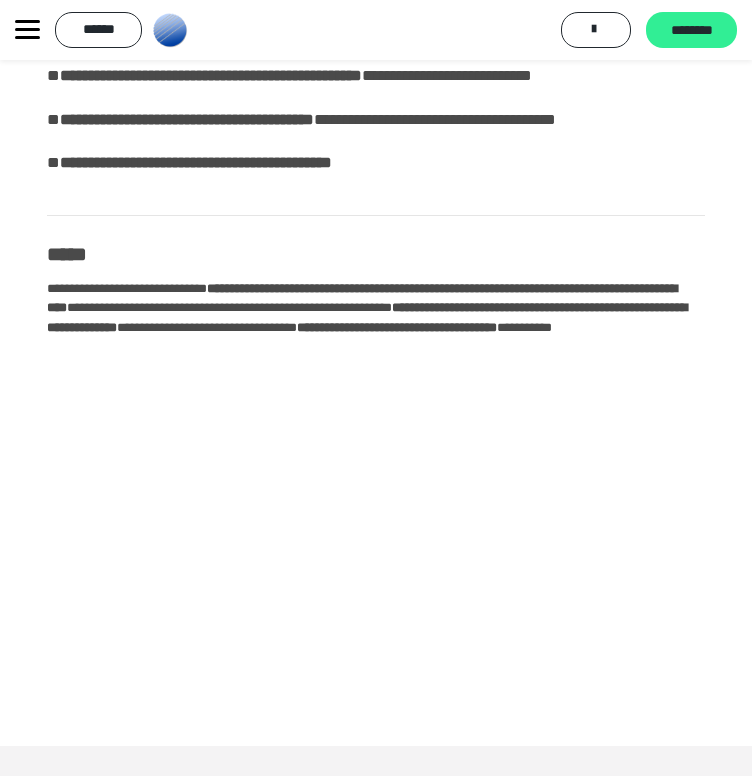 click on "********" at bounding box center [691, 31] 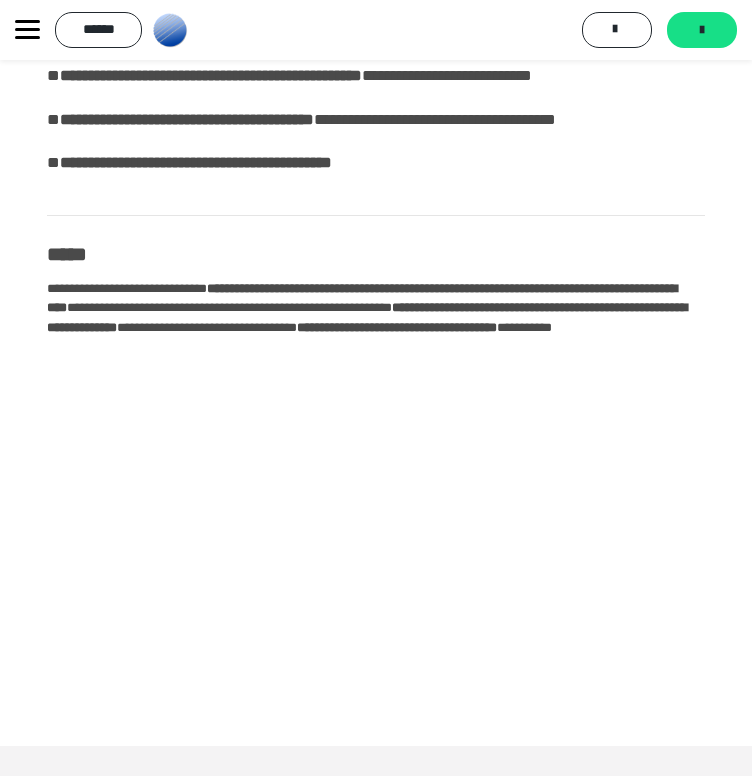 click on "*******" at bounding box center (702, 30) 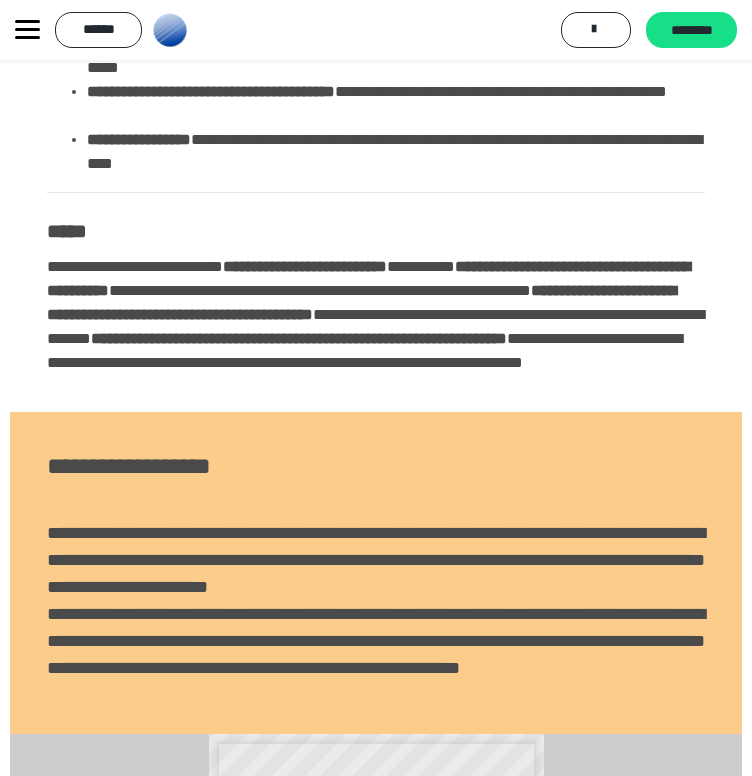 scroll, scrollTop: 3431, scrollLeft: 0, axis: vertical 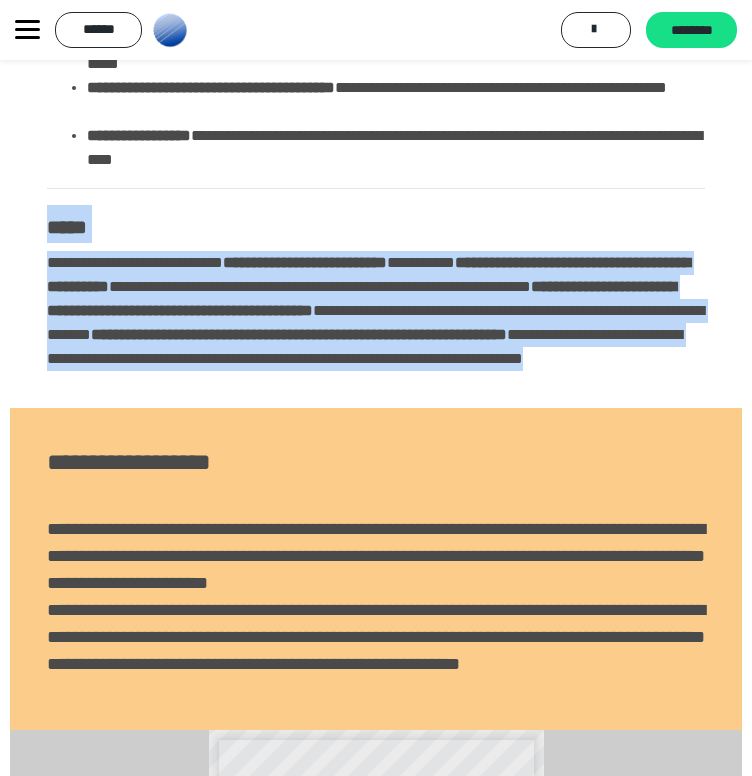 drag, startPoint x: 179, startPoint y: 589, endPoint x: 24, endPoint y: 370, distance: 268.30206 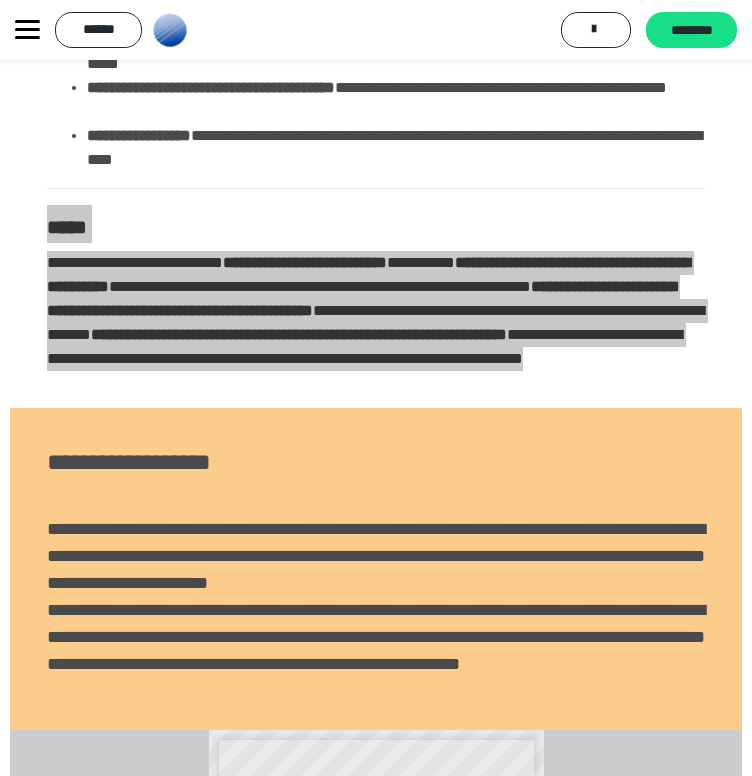 scroll, scrollTop: 3980, scrollLeft: 0, axis: vertical 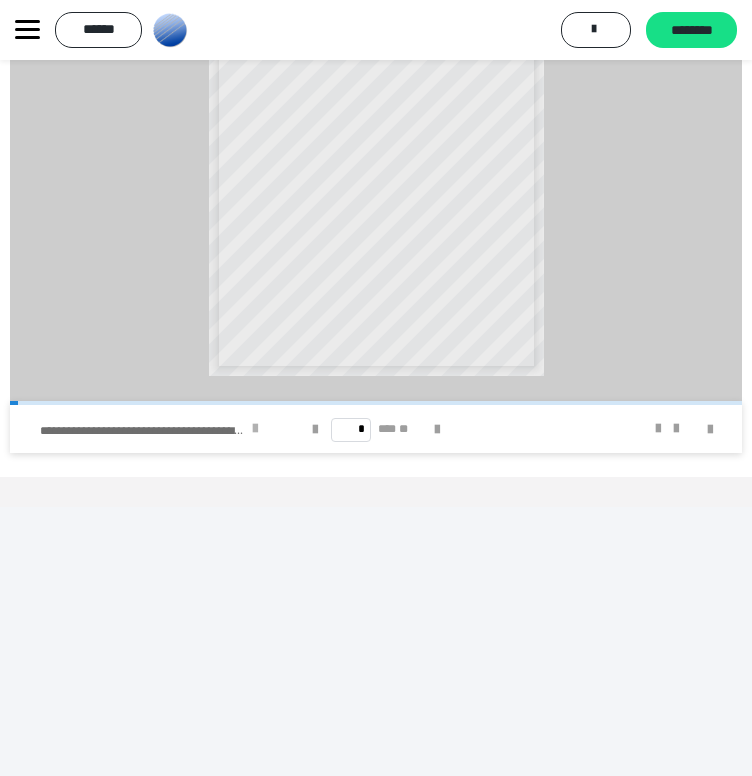 click on "**********" at bounding box center (154, 429) 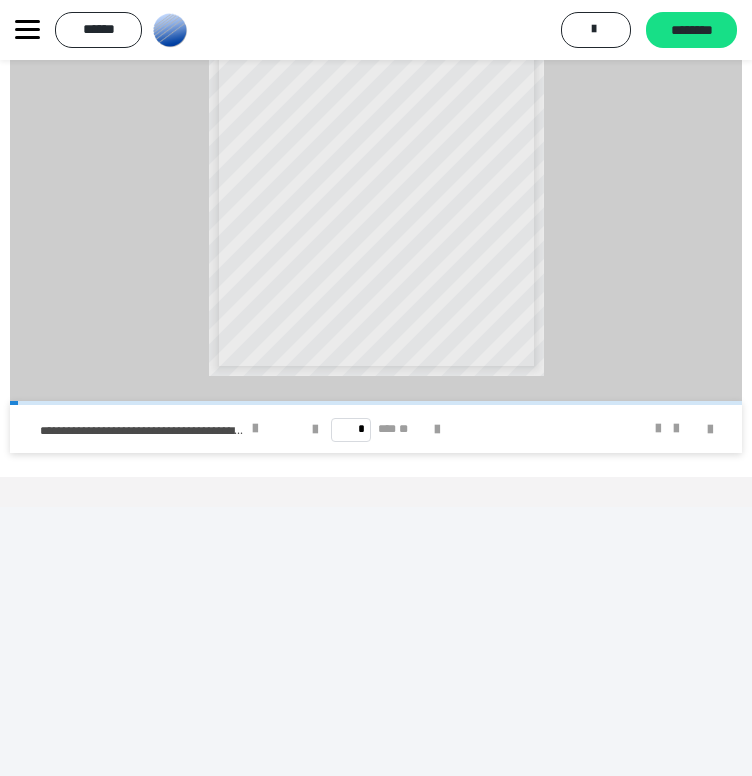 scroll, scrollTop: 0, scrollLeft: 0, axis: both 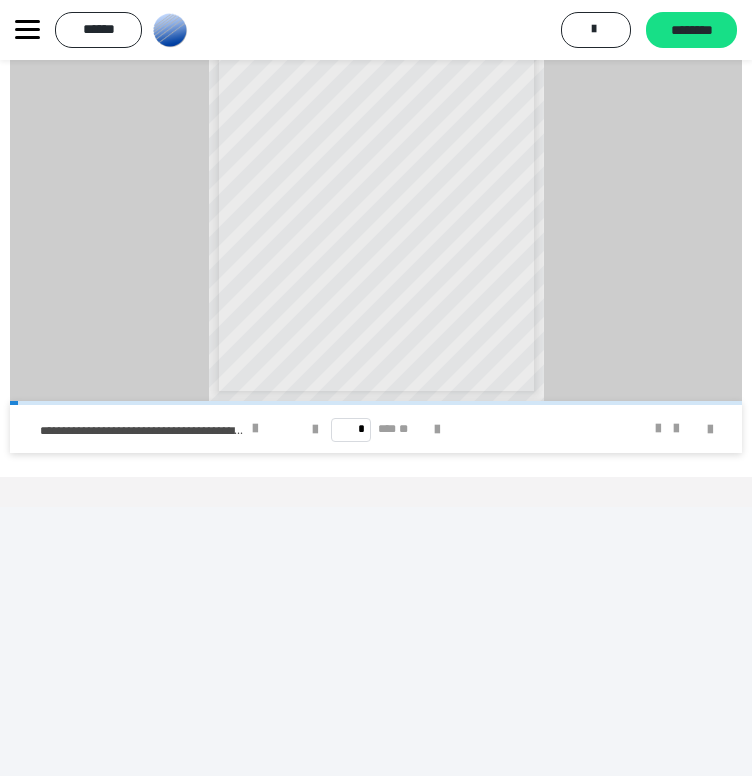 click on "**********" at bounding box center [376, 30] 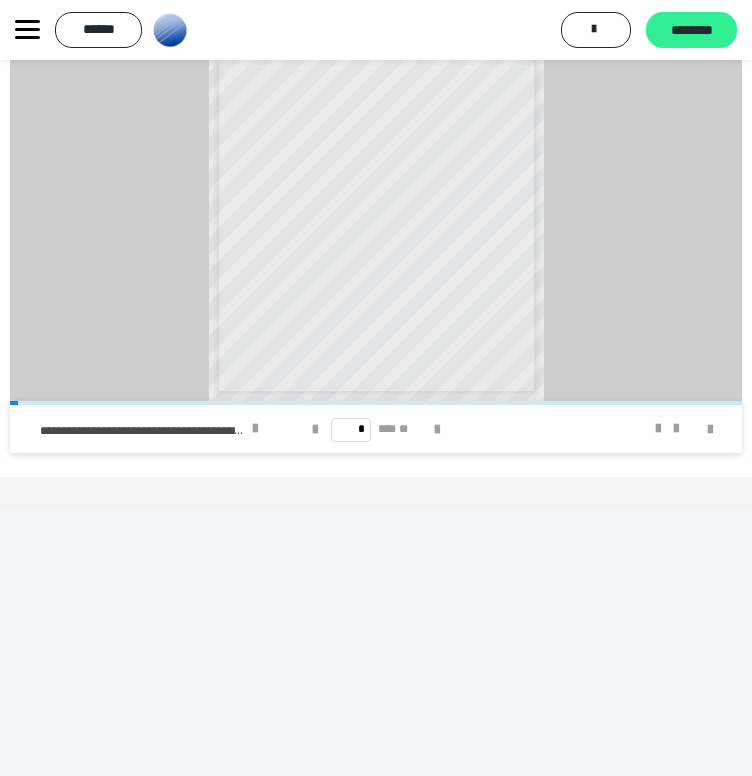 click on "********" at bounding box center [691, 30] 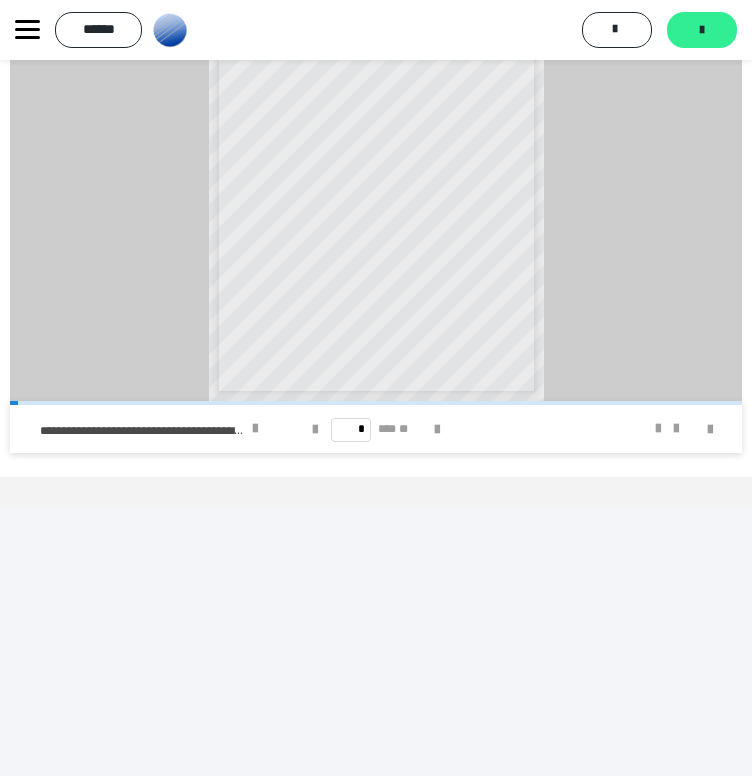 click on "*******" at bounding box center (702, 30) 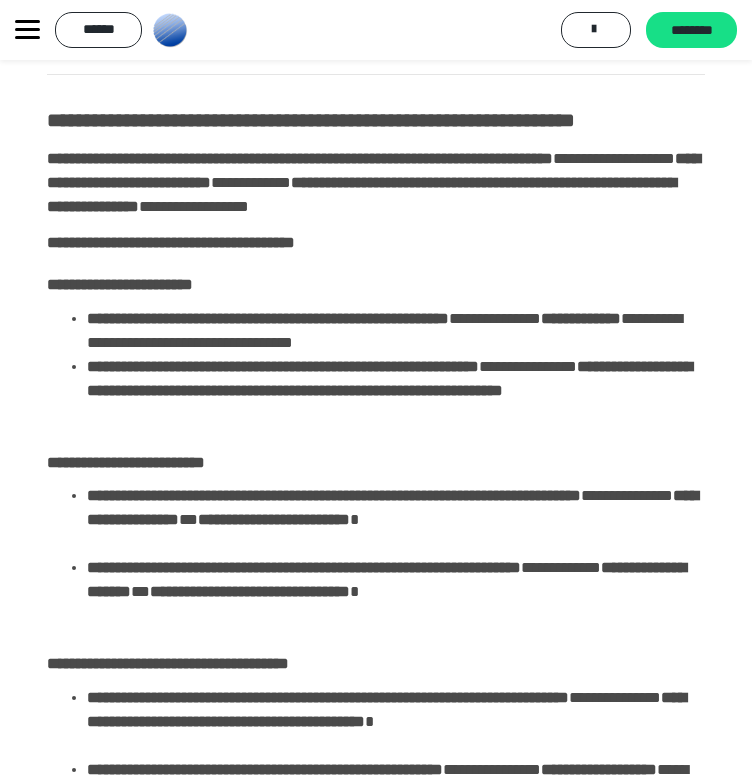 scroll, scrollTop: 0, scrollLeft: 0, axis: both 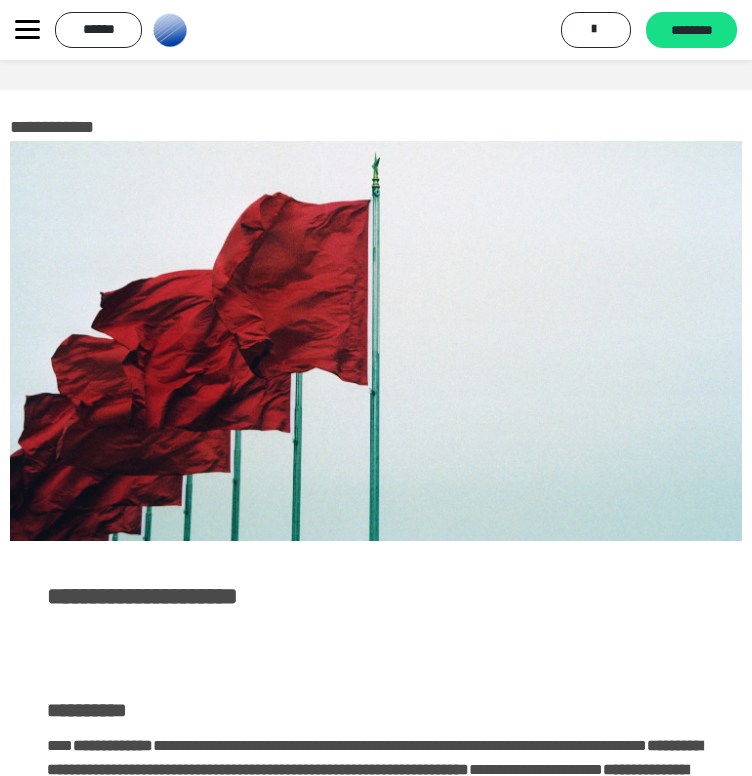 click 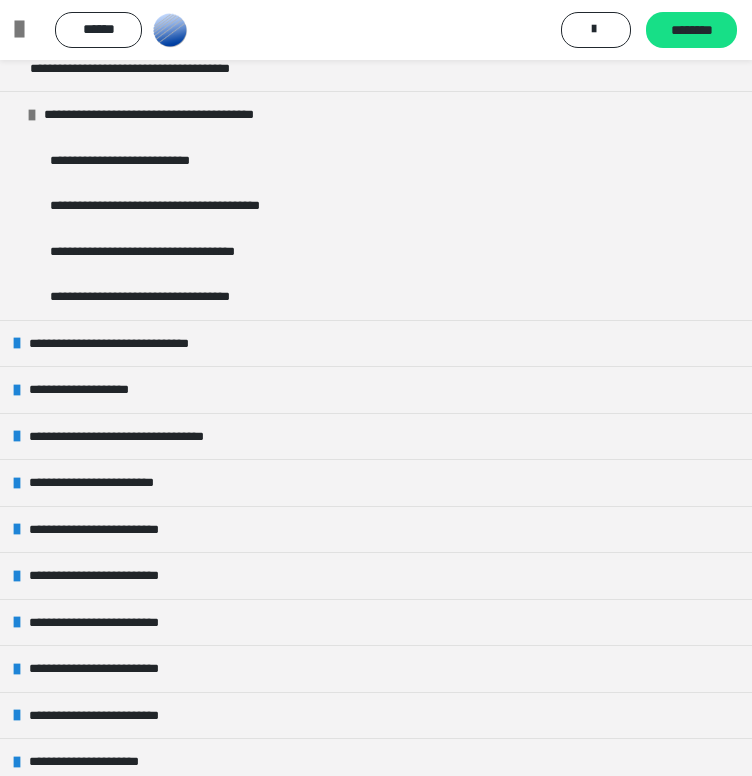 scroll, scrollTop: 1286, scrollLeft: 0, axis: vertical 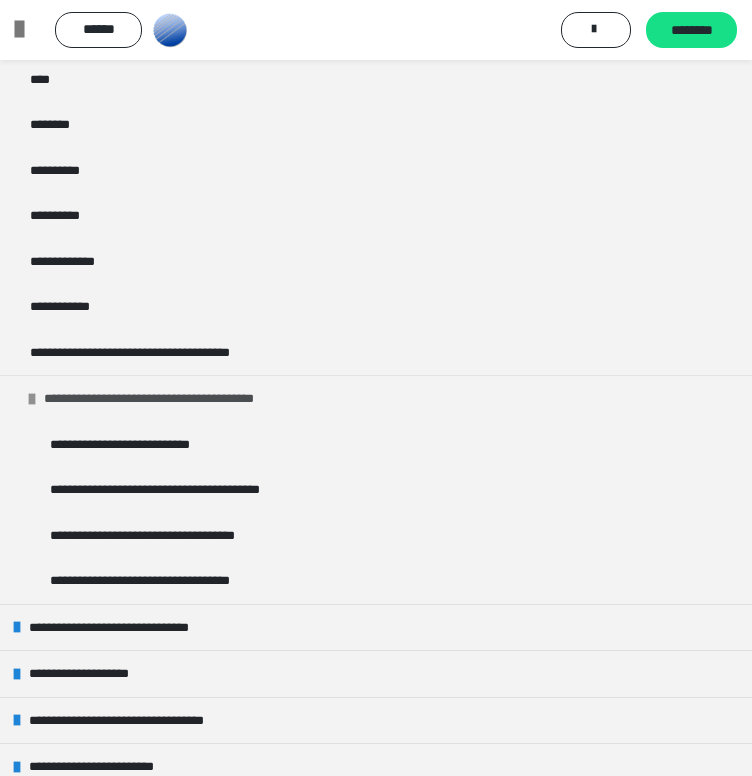 click on "**********" at bounding box center (376, 398) 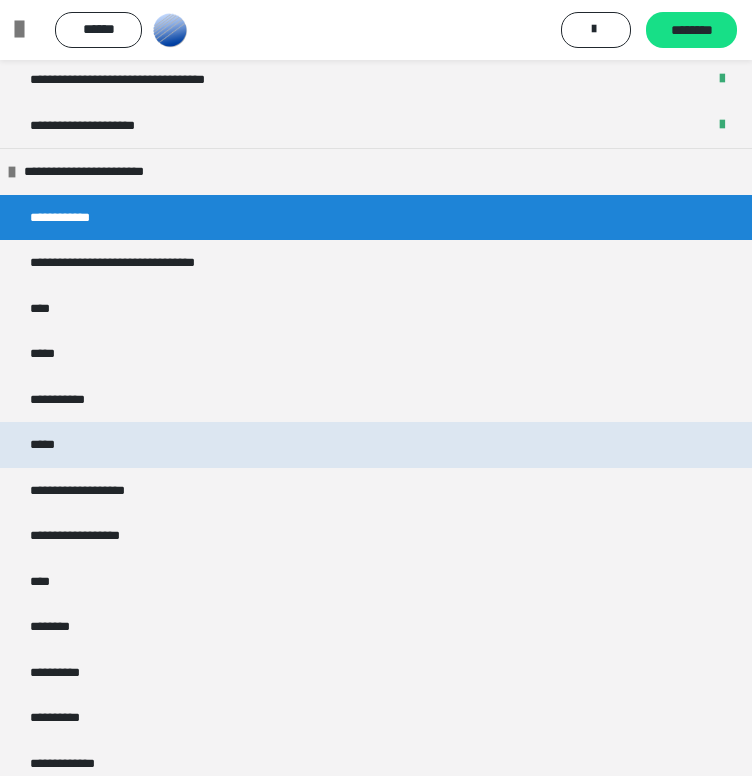 scroll, scrollTop: 443, scrollLeft: 0, axis: vertical 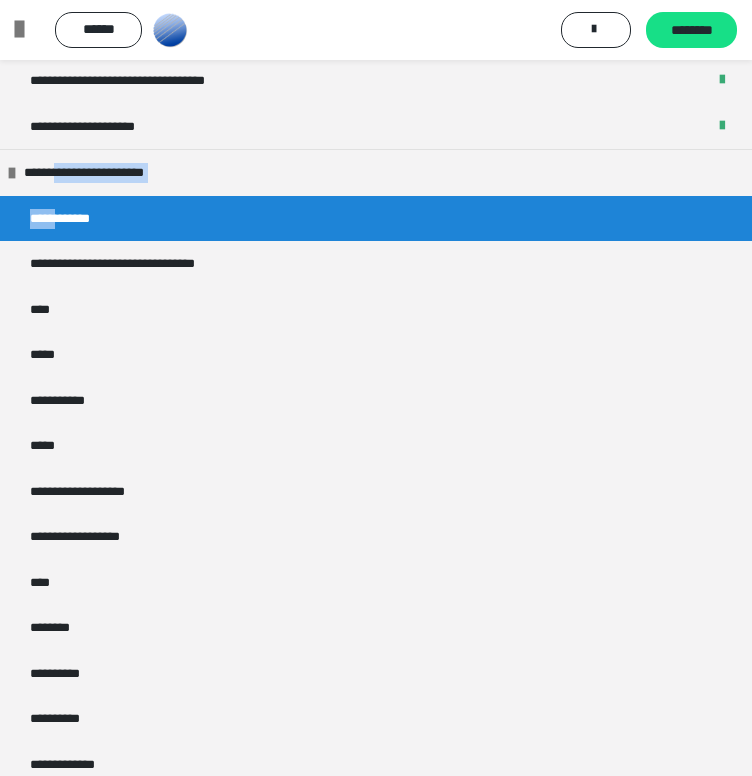 drag, startPoint x: 69, startPoint y: 189, endPoint x: 58, endPoint y: 208, distance: 21.954498 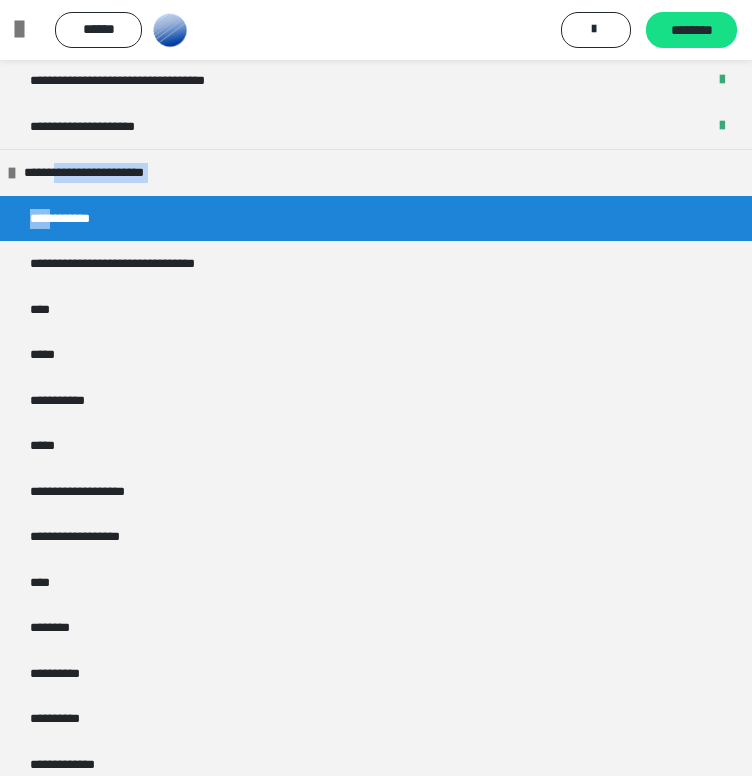 click on "**********" at bounding box center [73, 219] 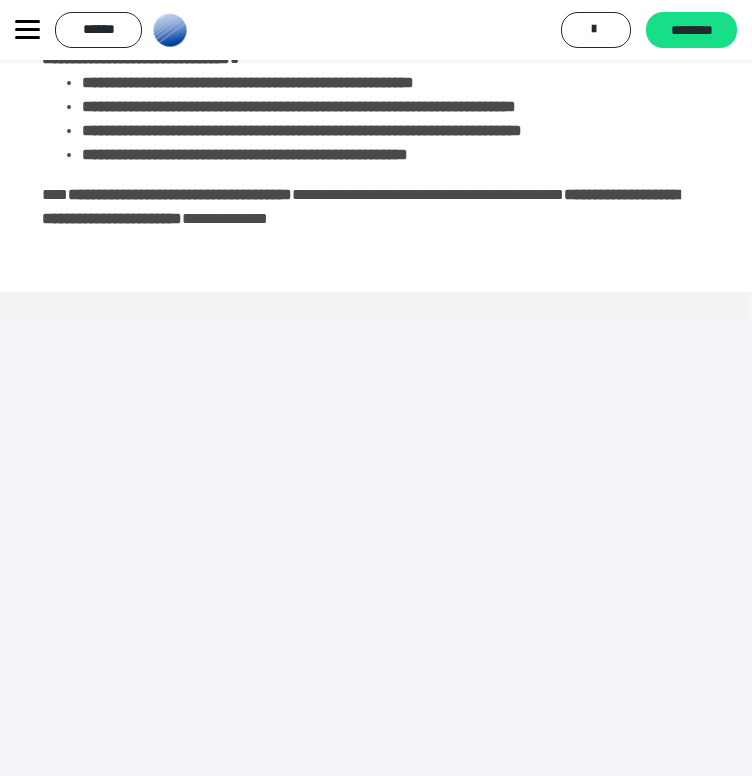 scroll, scrollTop: 4256, scrollLeft: 1, axis: both 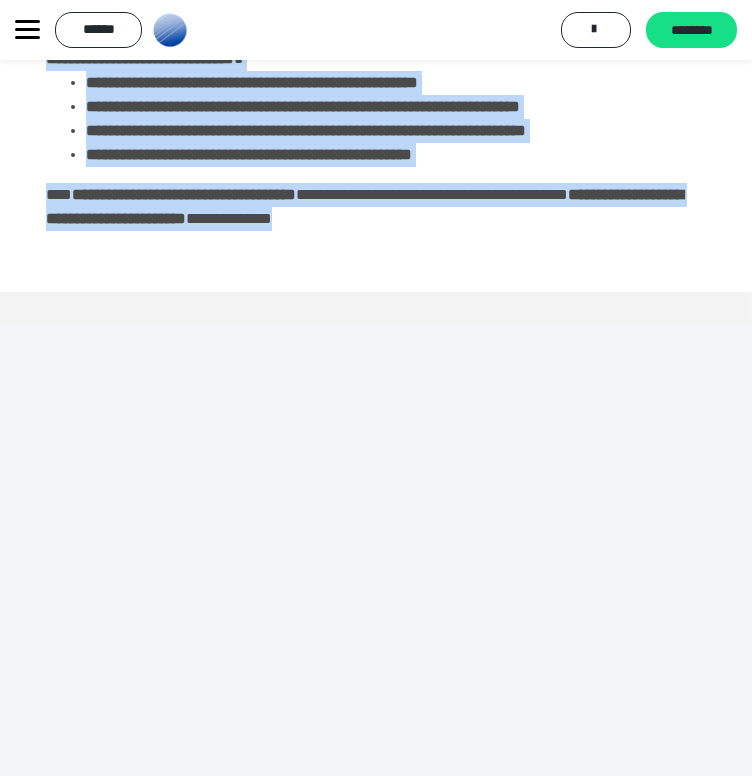 drag, startPoint x: 48, startPoint y: 406, endPoint x: 652, endPoint y: 792, distance: 716.8068 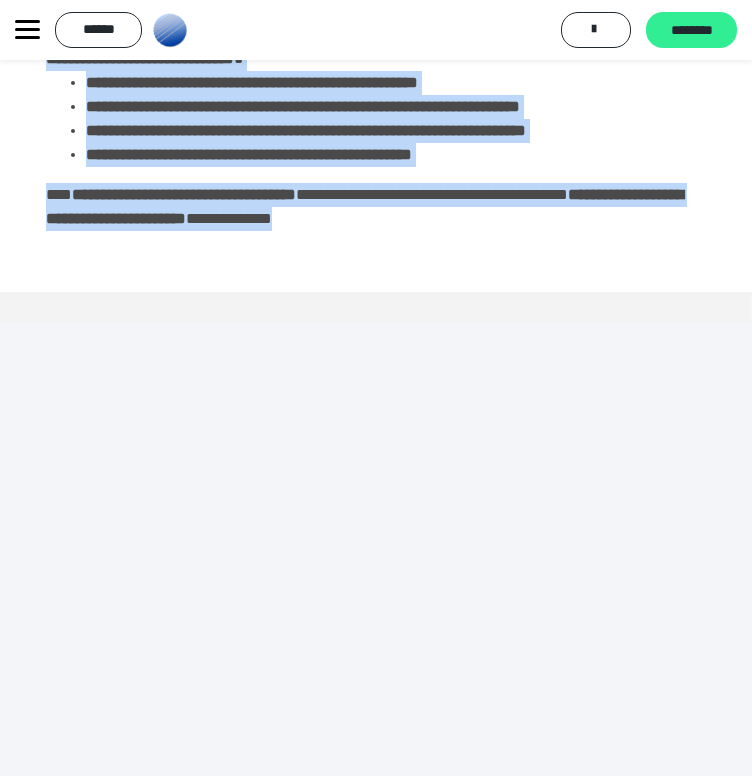 click on "********" at bounding box center [691, 31] 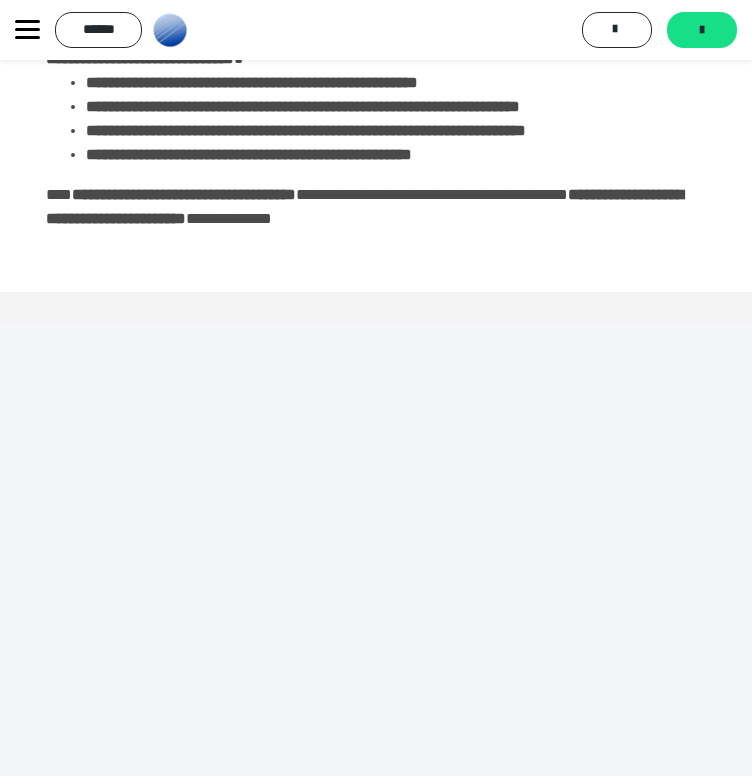click on "**********" at bounding box center [376, 30] 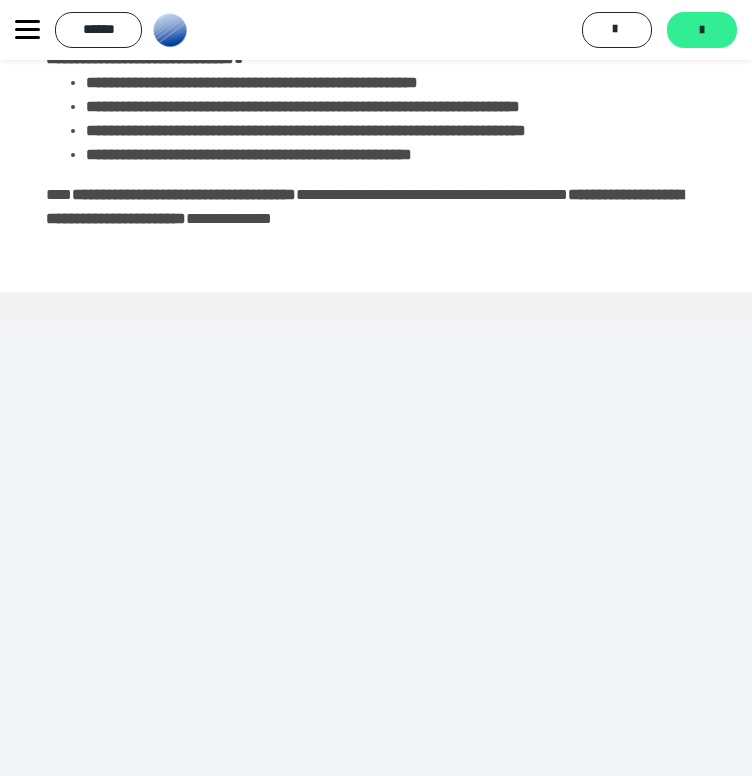 click on "*******" at bounding box center [702, 30] 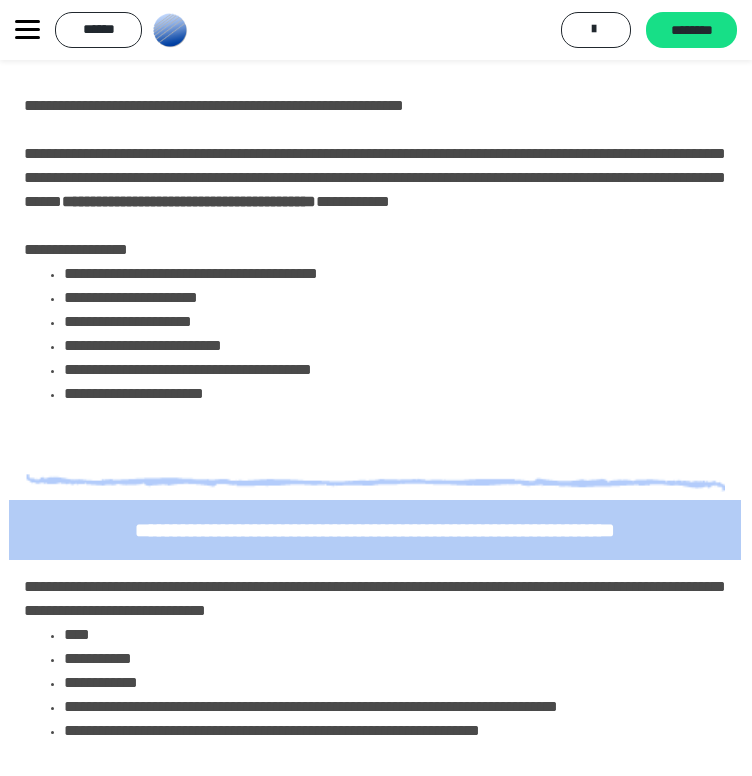 scroll, scrollTop: 0, scrollLeft: 1, axis: horizontal 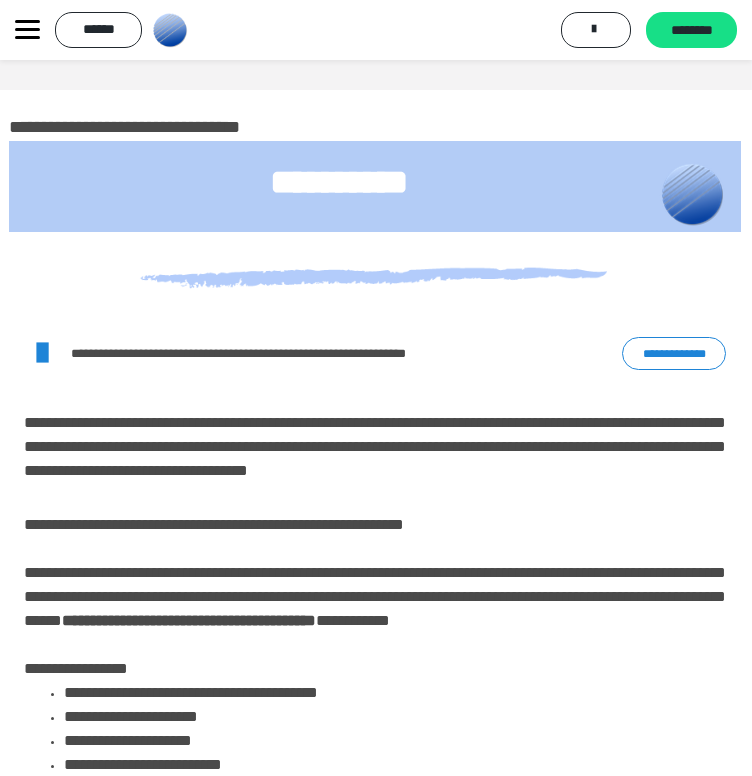 click on "**********" at bounding box center [674, 354] 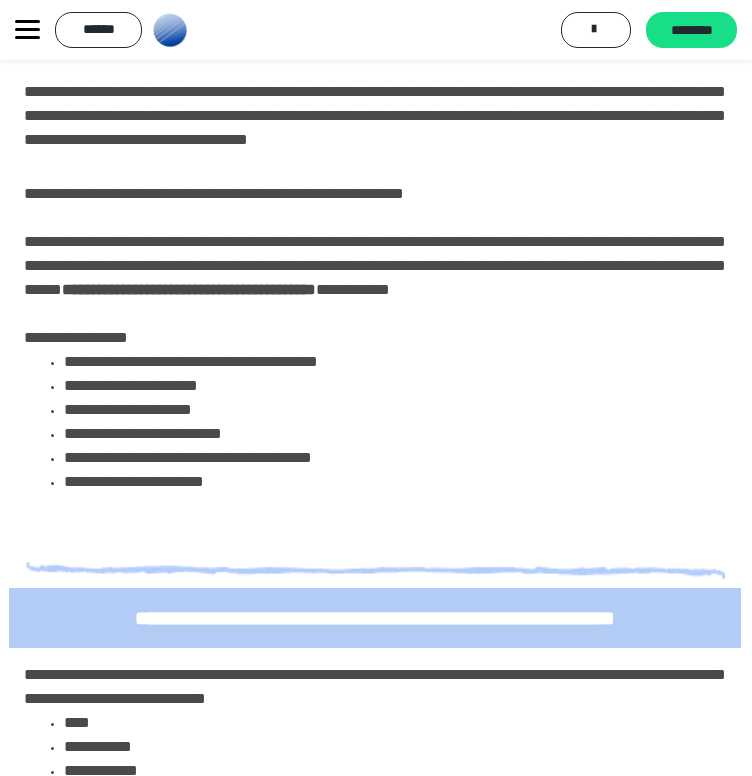 scroll, scrollTop: 332, scrollLeft: 1, axis: both 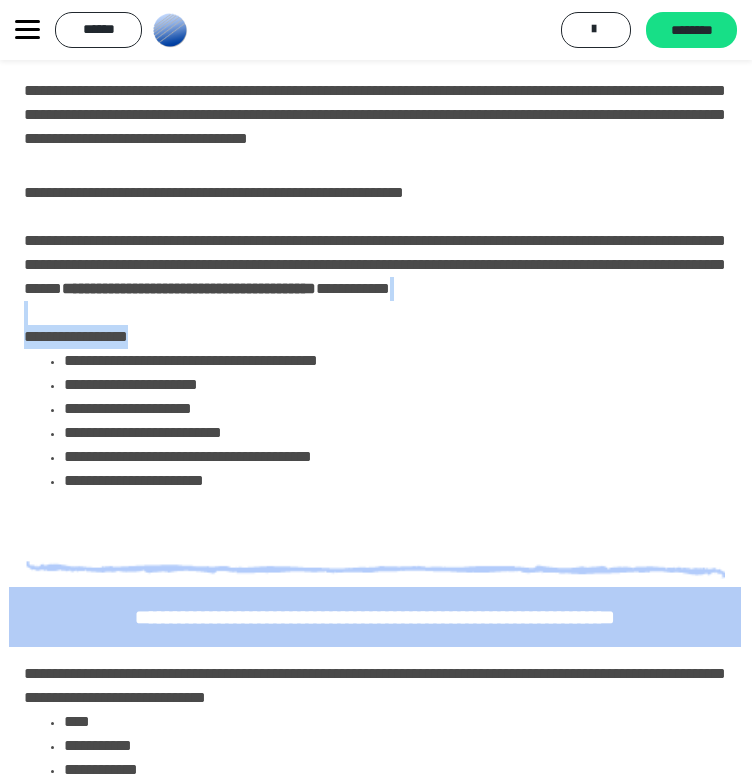 drag, startPoint x: 4, startPoint y: 355, endPoint x: 273, endPoint y: 540, distance: 326.47513 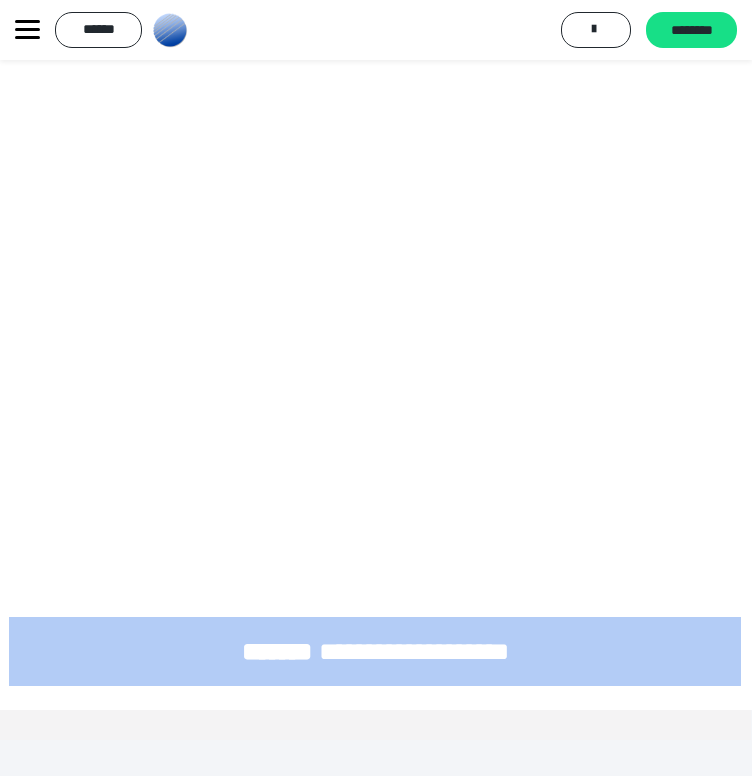 scroll, scrollTop: 2142, scrollLeft: 1, axis: both 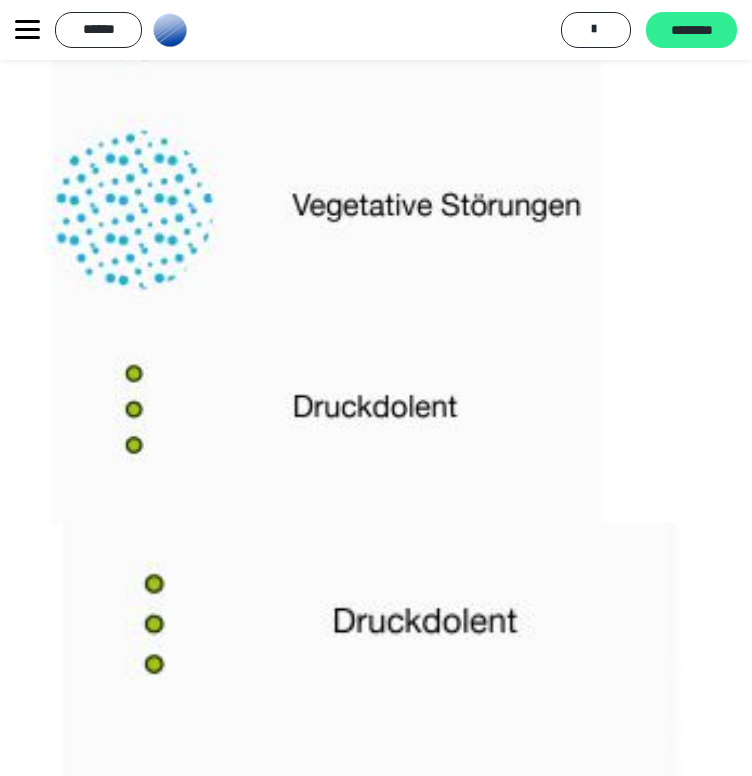 click on "********" at bounding box center [691, 31] 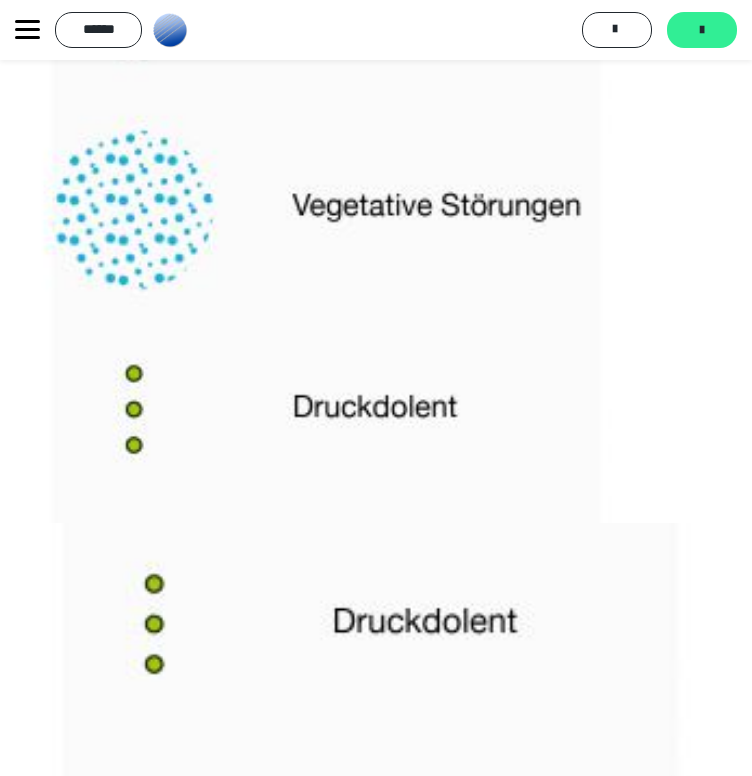 click at bounding box center [702, 30] 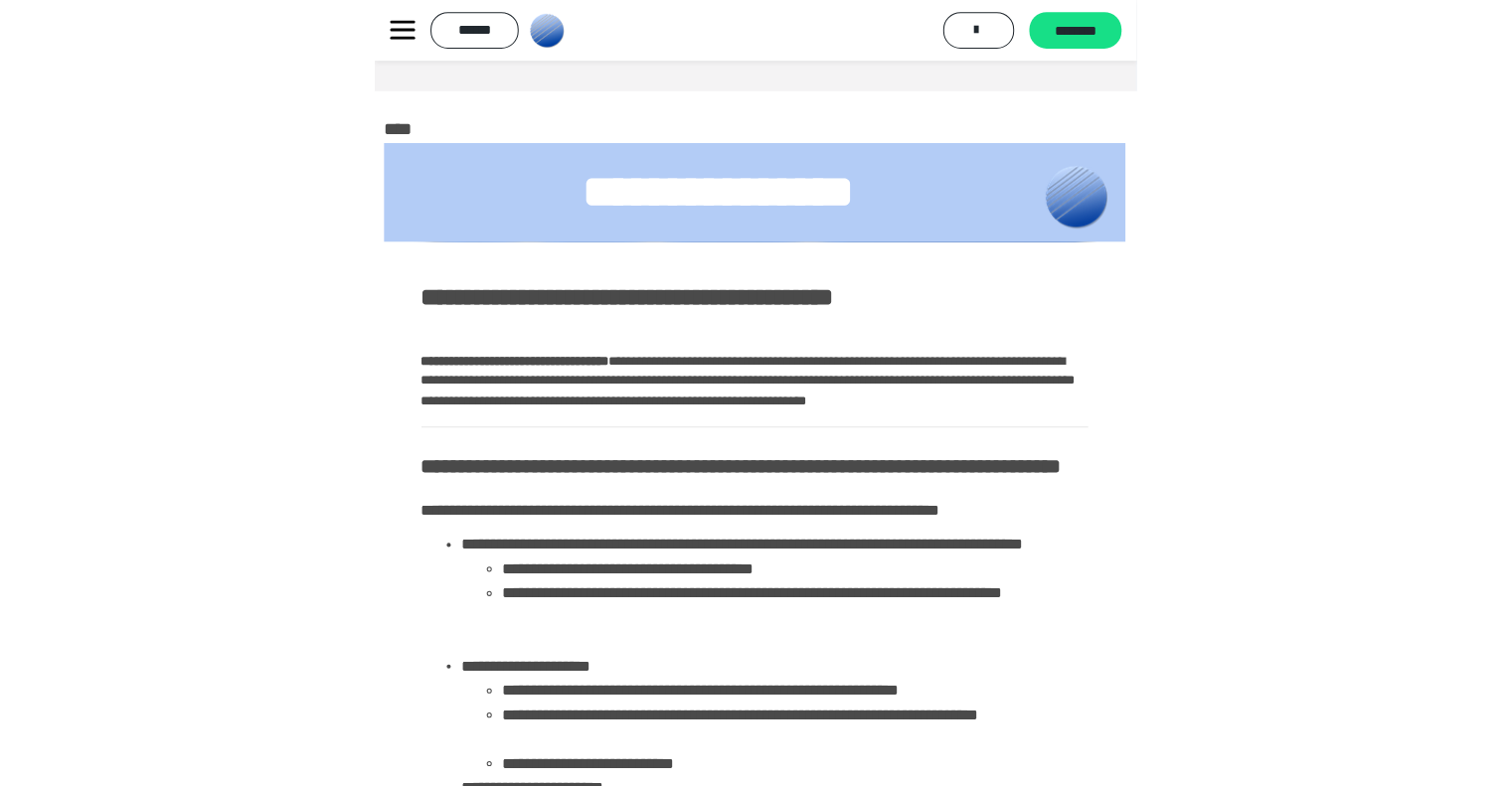 scroll, scrollTop: 0, scrollLeft: 0, axis: both 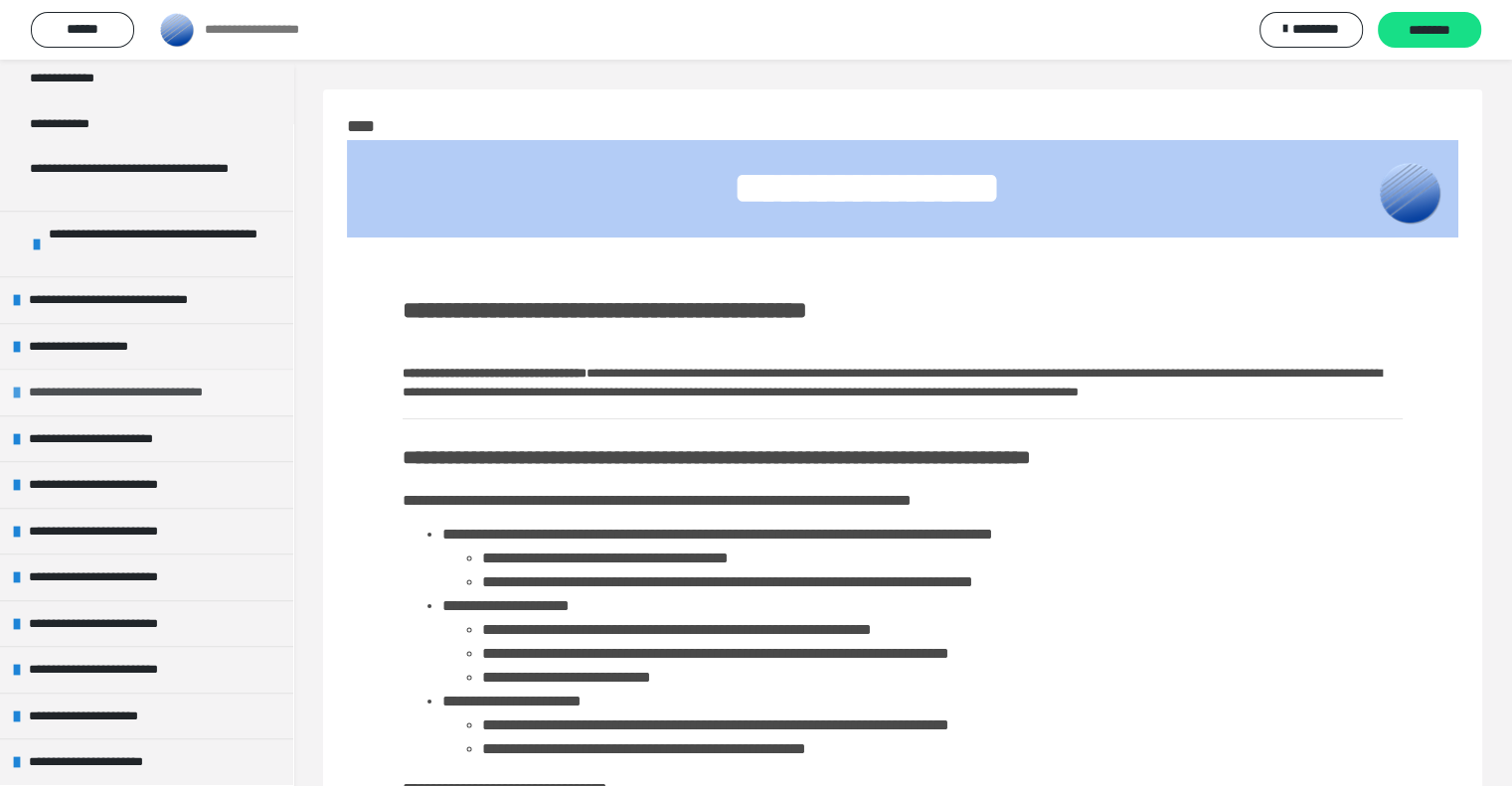 click on "**********" at bounding box center [135, 393] 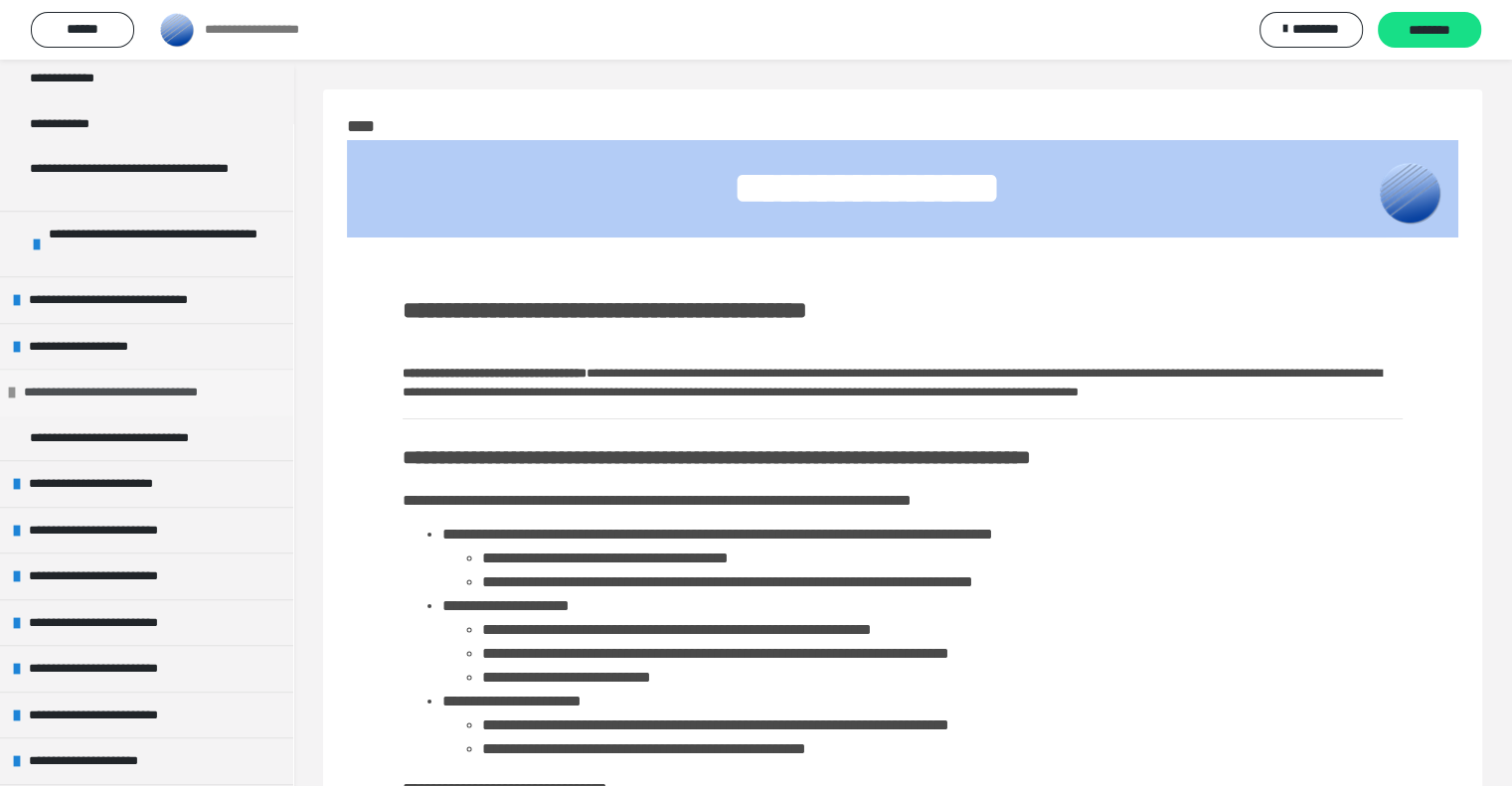 click on "**********" at bounding box center [130, 393] 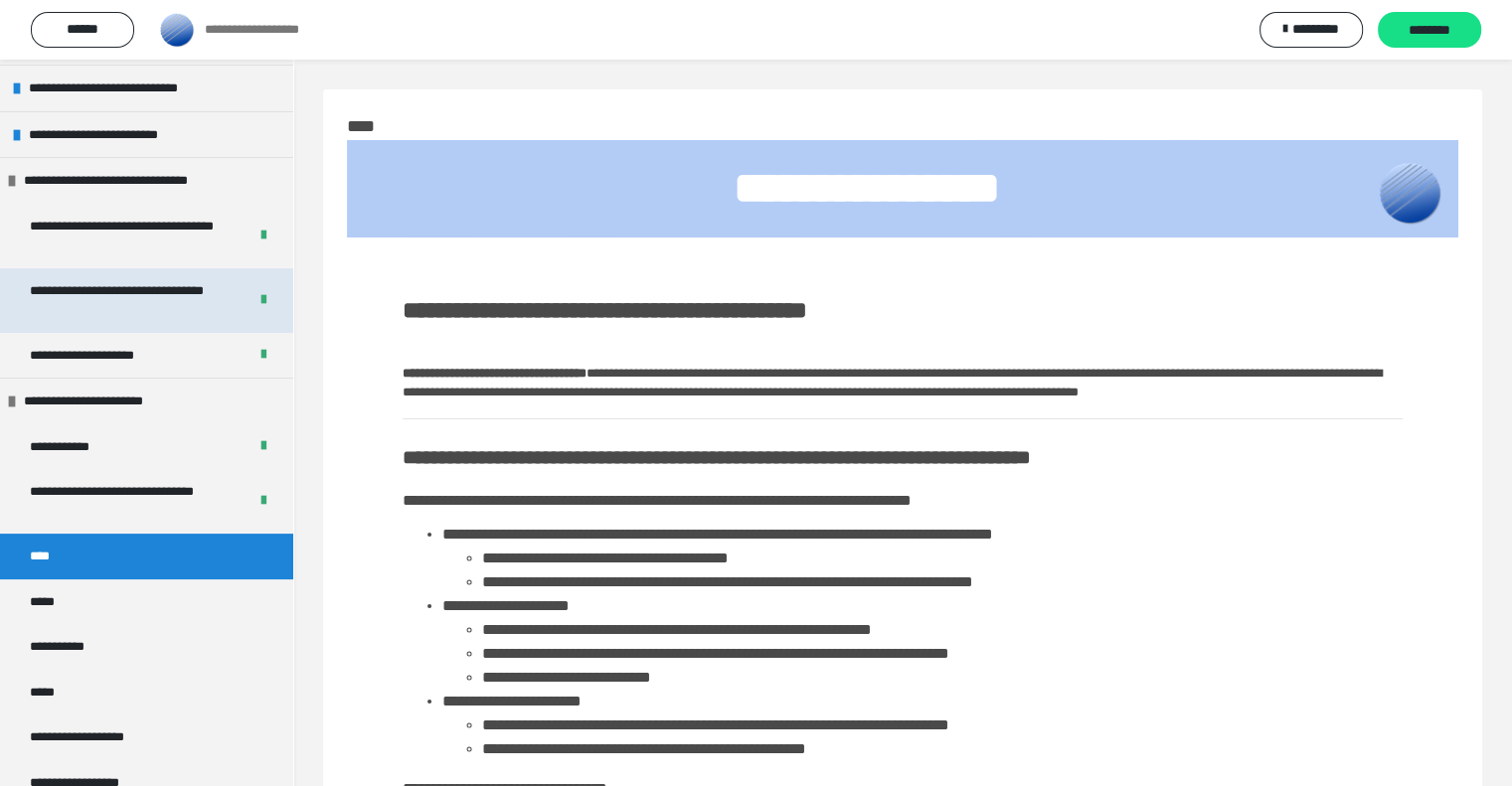 scroll, scrollTop: 270, scrollLeft: 0, axis: vertical 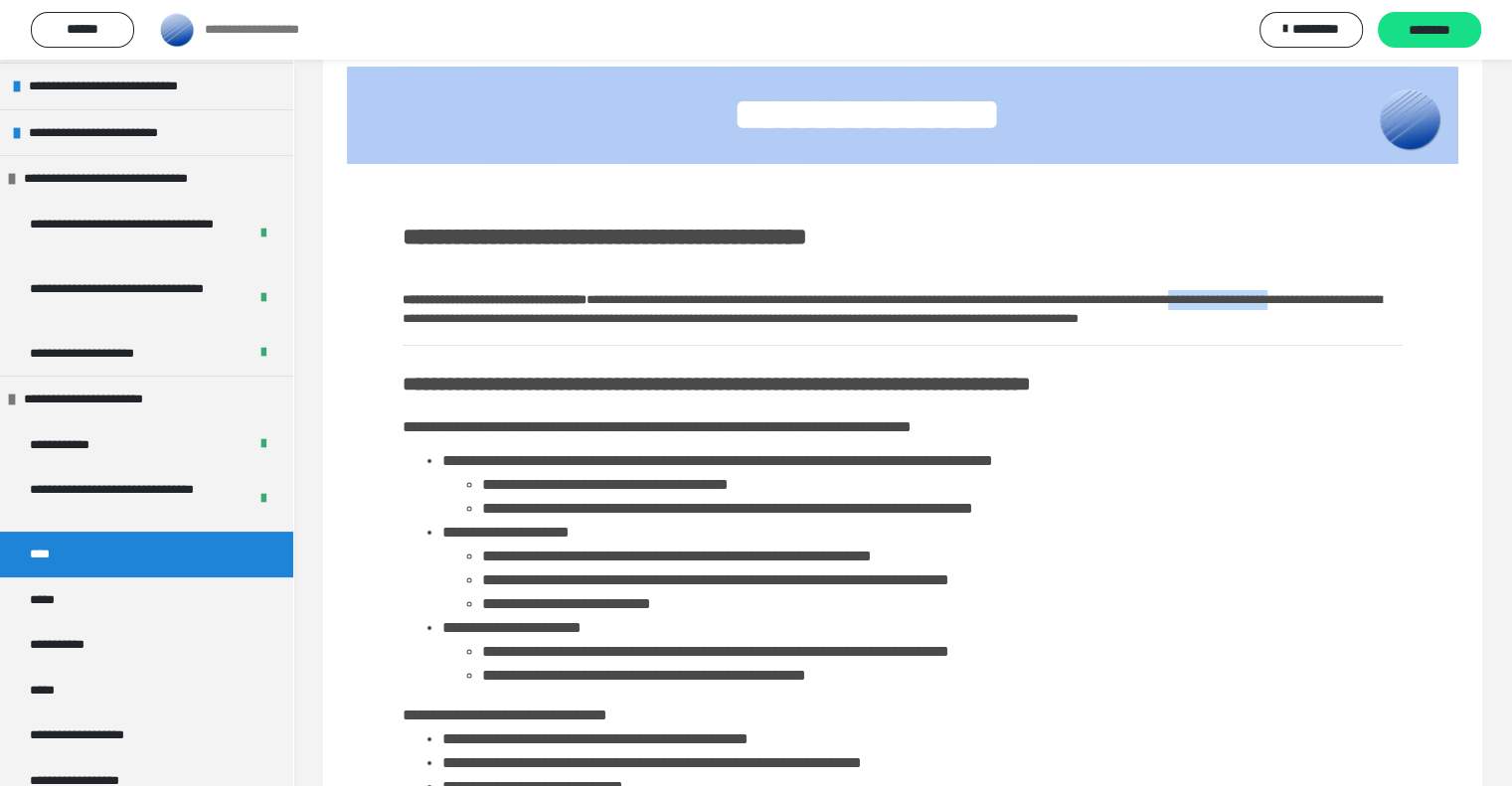 drag, startPoint x: 461, startPoint y: 309, endPoint x: 609, endPoint y: 319, distance: 148.33745 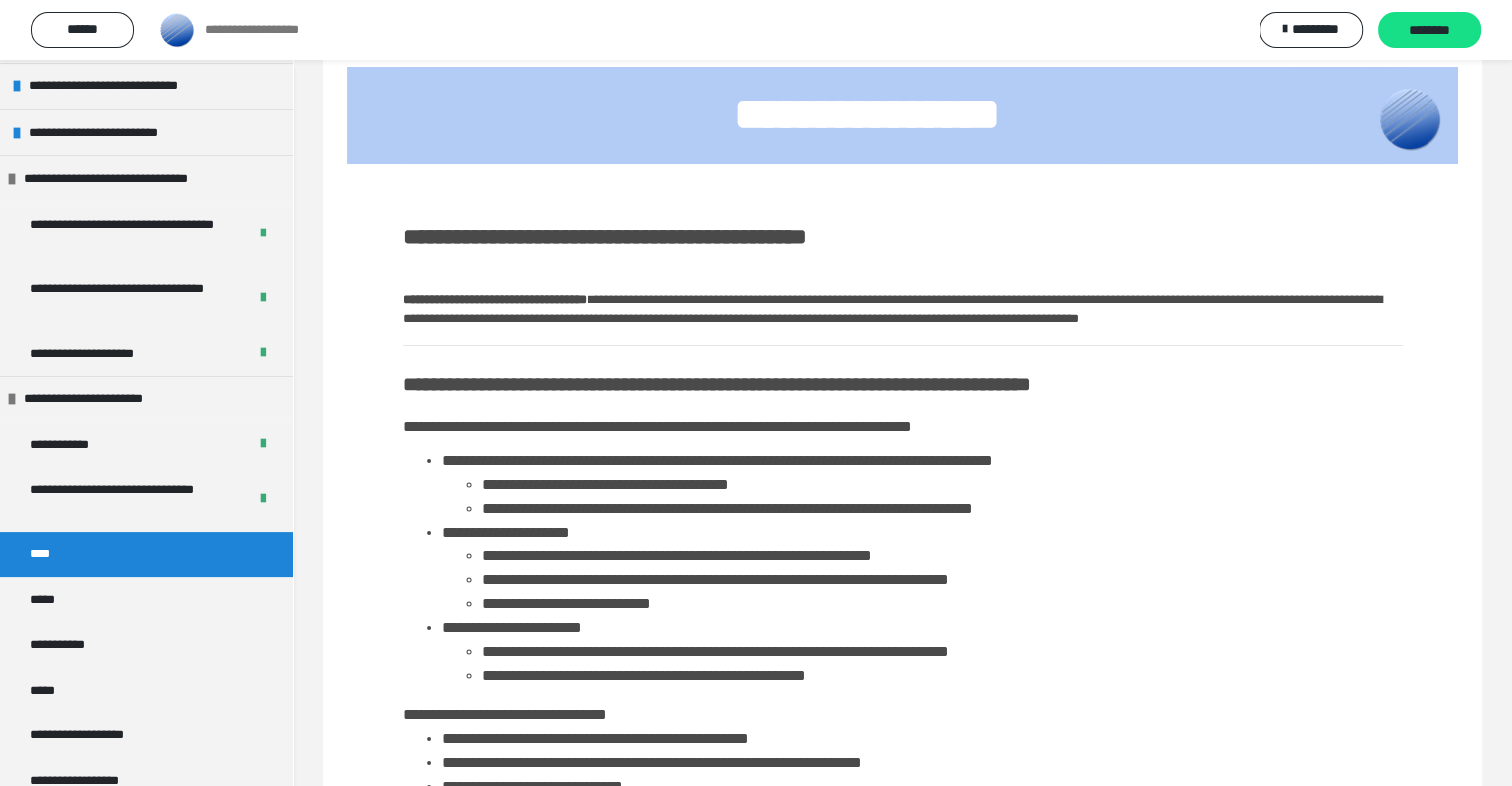 click on "**********" at bounding box center (717, 381) 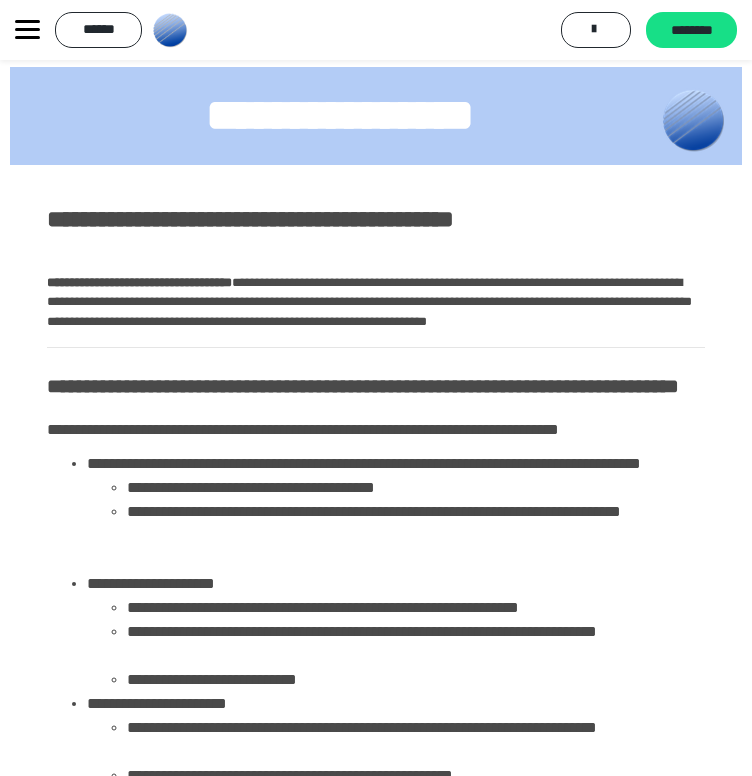 click on "**********" at bounding box center (376, 1769) 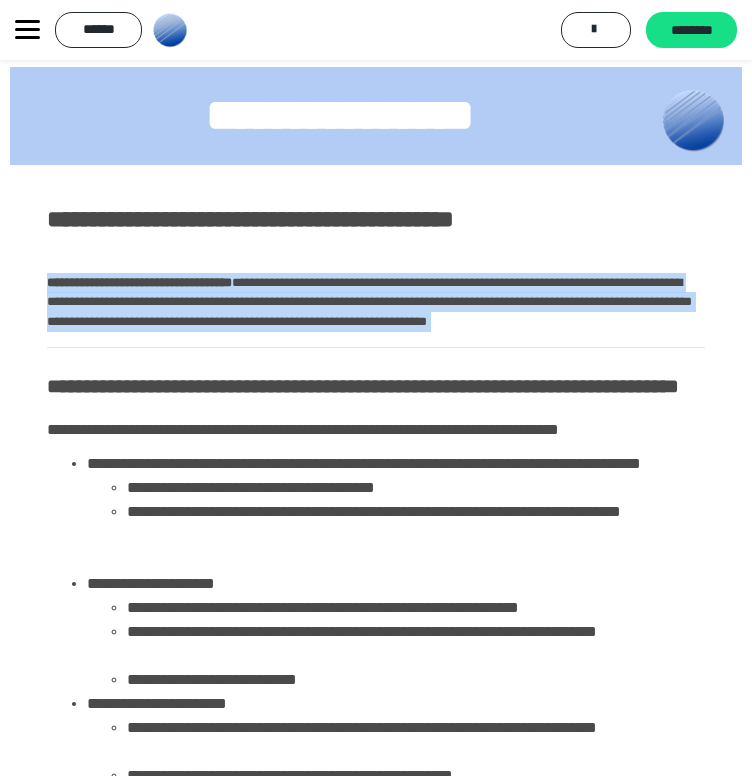 drag, startPoint x: 468, startPoint y: 353, endPoint x: 16, endPoint y: 287, distance: 456.79318 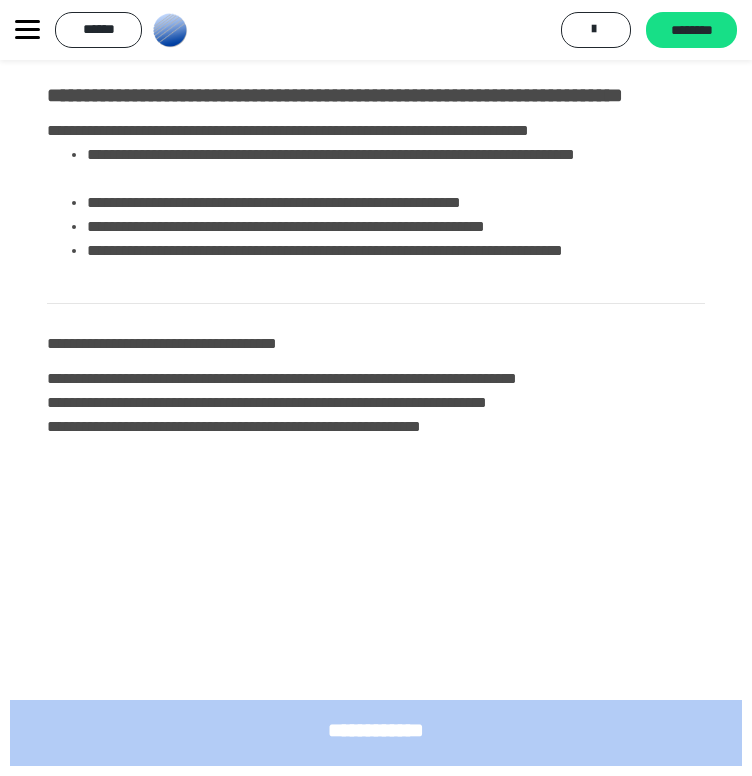 scroll, scrollTop: 2747, scrollLeft: 0, axis: vertical 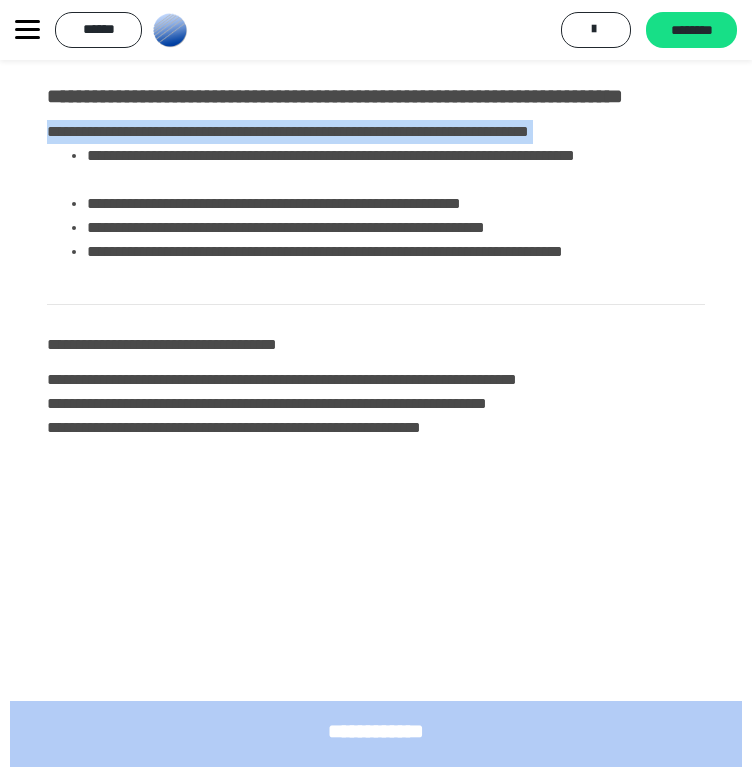 drag, startPoint x: 246, startPoint y: 517, endPoint x: 40, endPoint y: 336, distance: 274.2207 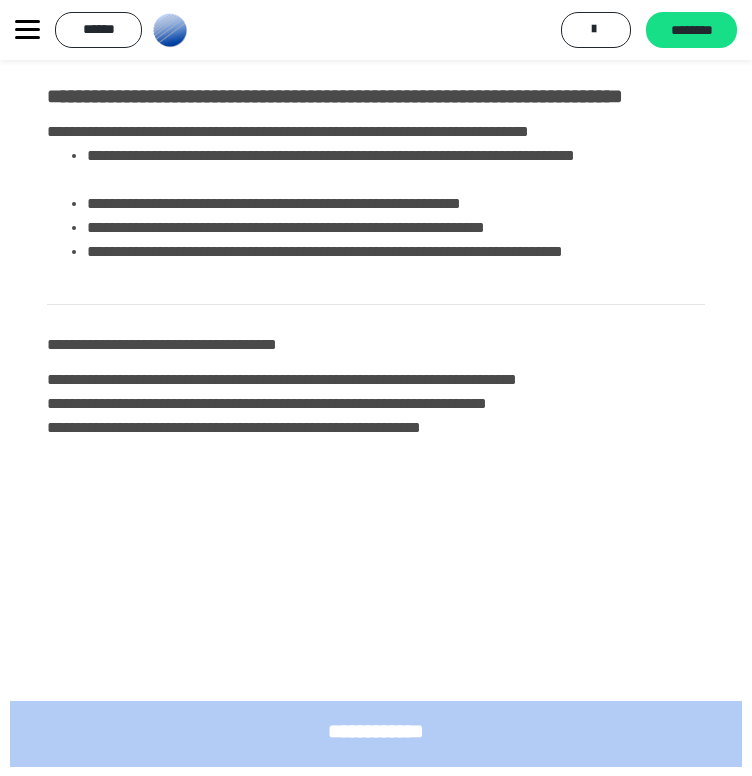 click on "**********" at bounding box center [376, -904] 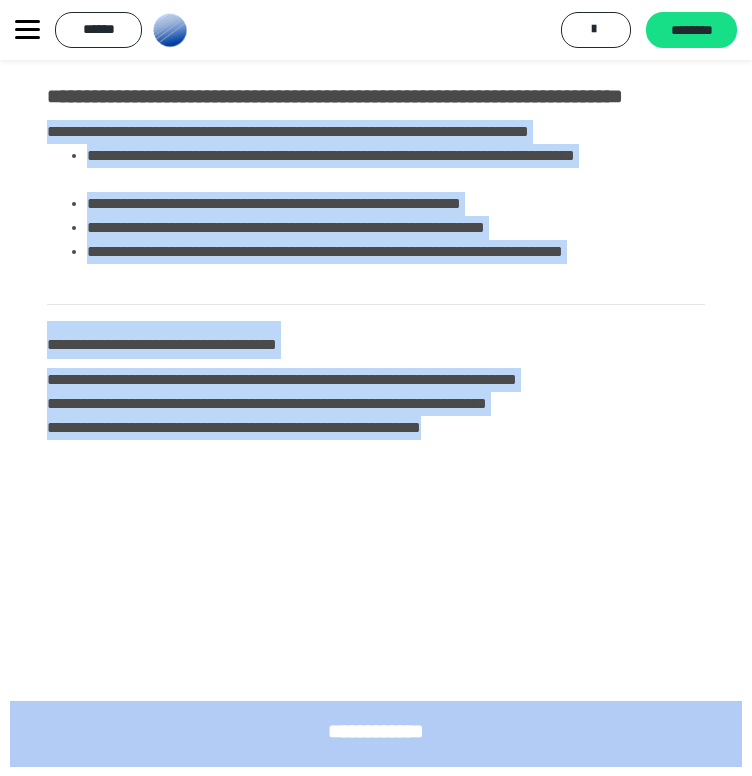 drag, startPoint x: 599, startPoint y: 663, endPoint x: 20, endPoint y: 317, distance: 674.505 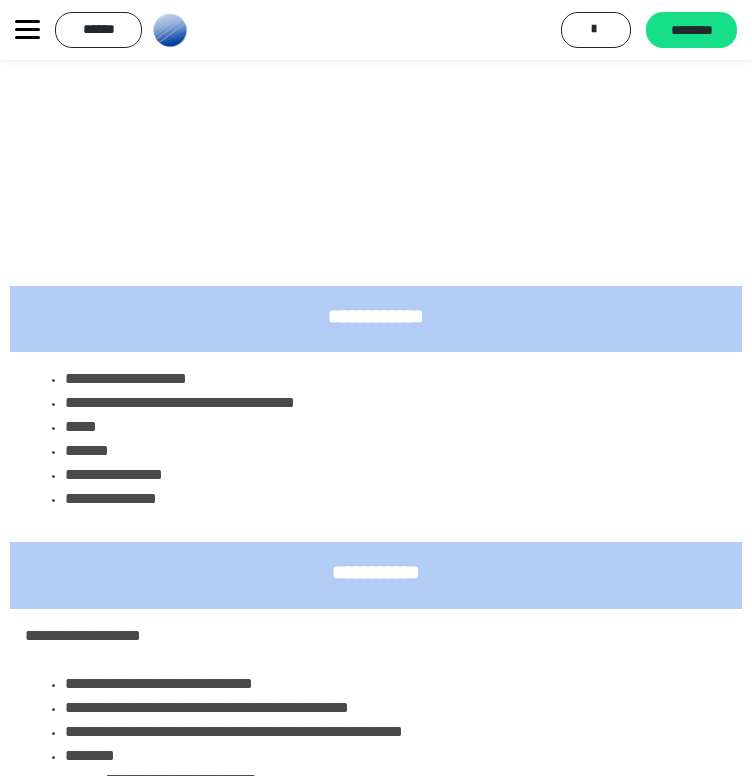 scroll, scrollTop: 3163, scrollLeft: 0, axis: vertical 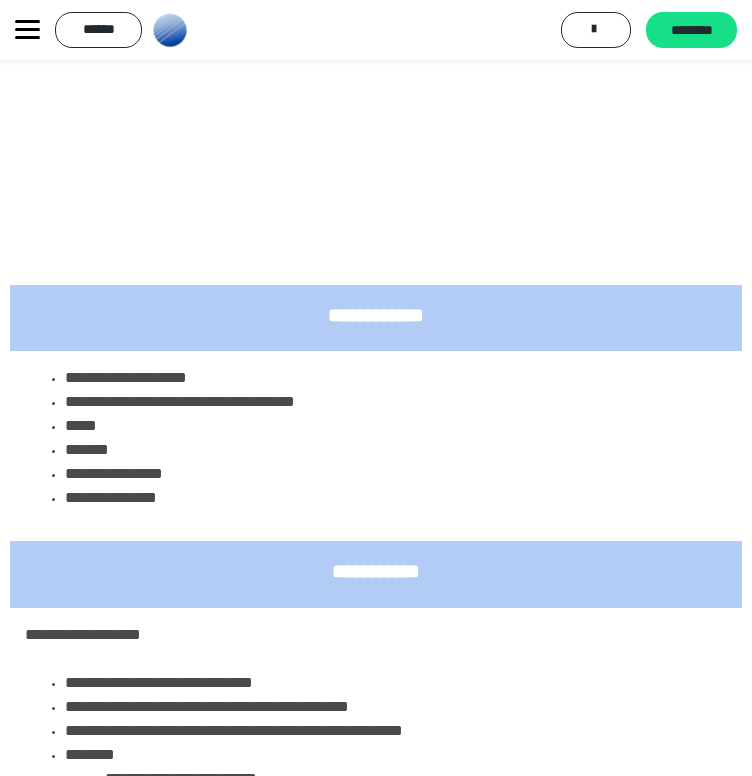 click on "**********" at bounding box center [376, 446] 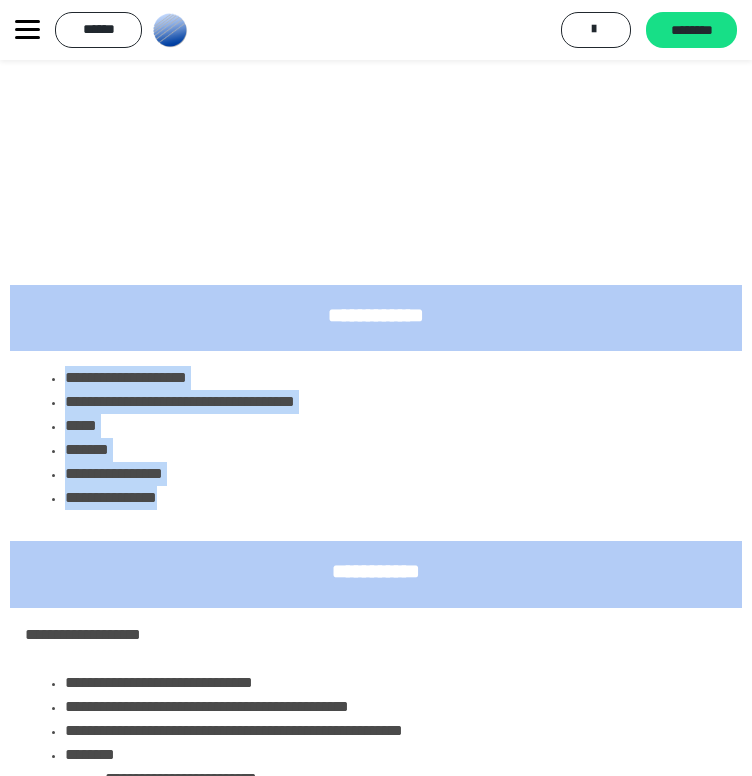 drag, startPoint x: 258, startPoint y: 510, endPoint x: 27, endPoint y: 384, distance: 263.12924 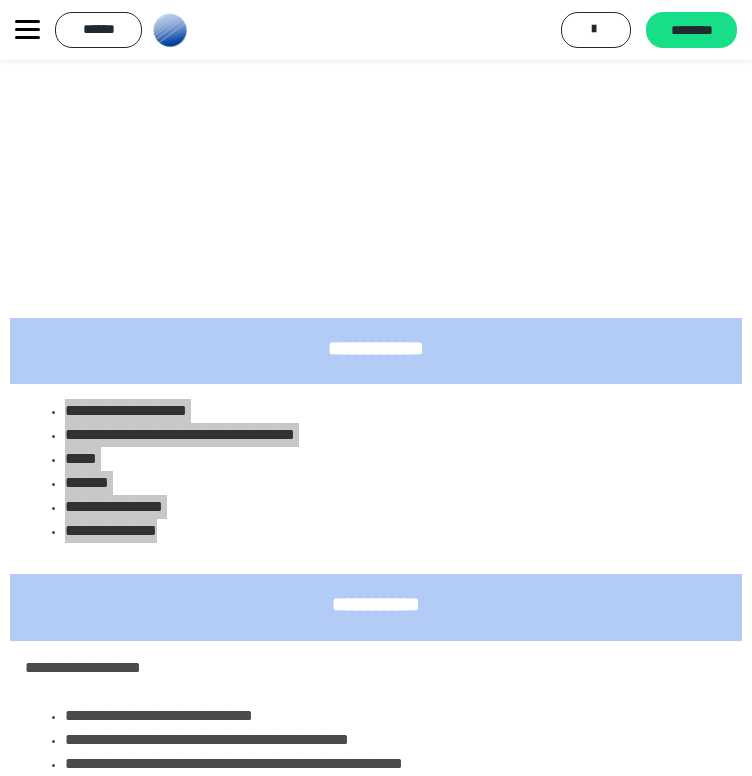scroll, scrollTop: 3042, scrollLeft: 0, axis: vertical 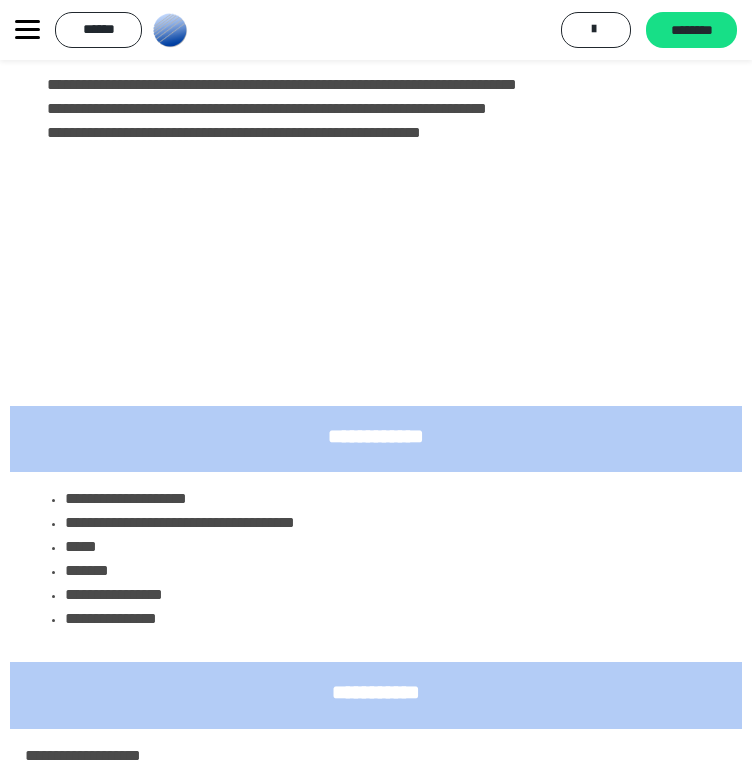 click on "**********" at bounding box center (282, 108) 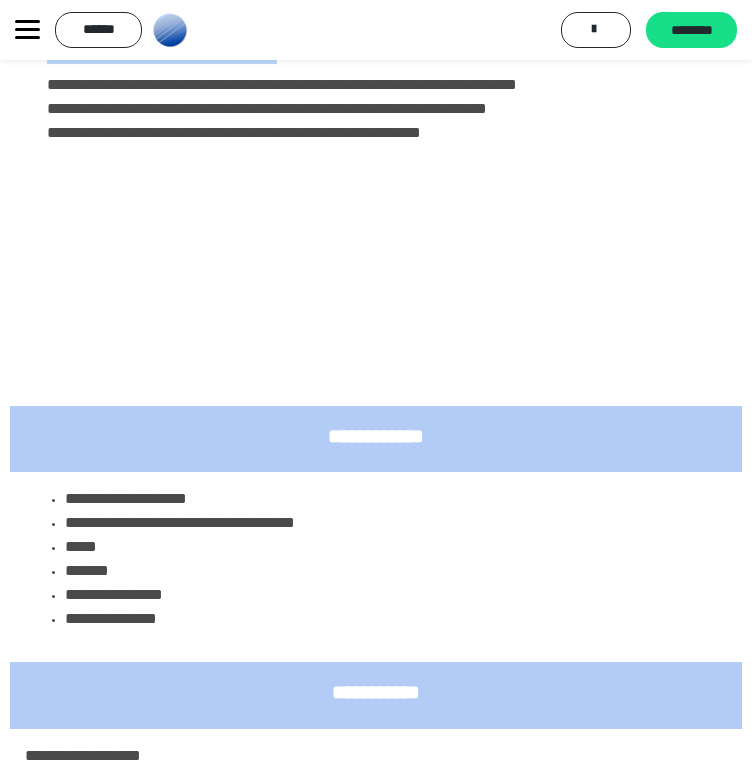 drag, startPoint x: 58, startPoint y: 199, endPoint x: 381, endPoint y: 259, distance: 328.52548 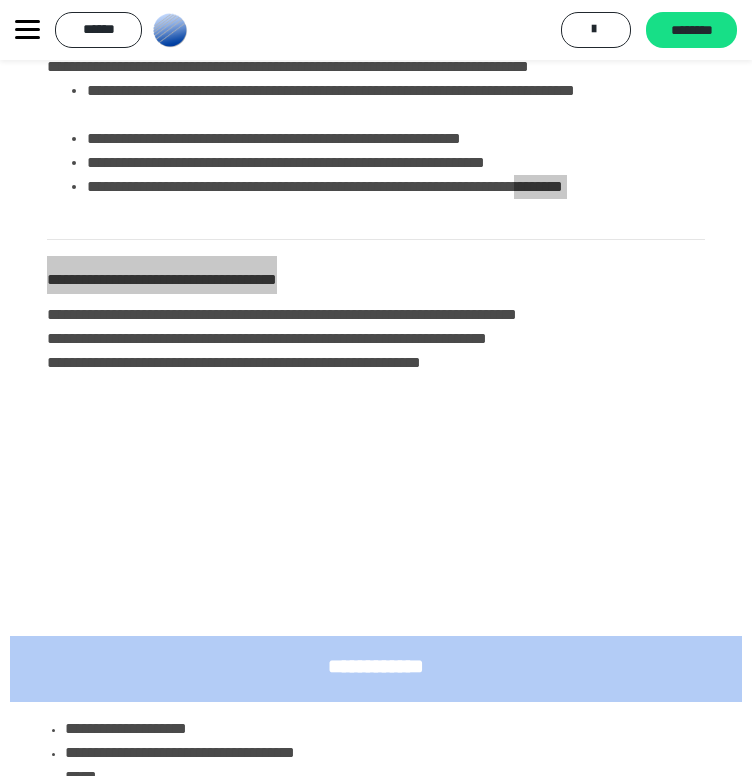 scroll, scrollTop: 2812, scrollLeft: 0, axis: vertical 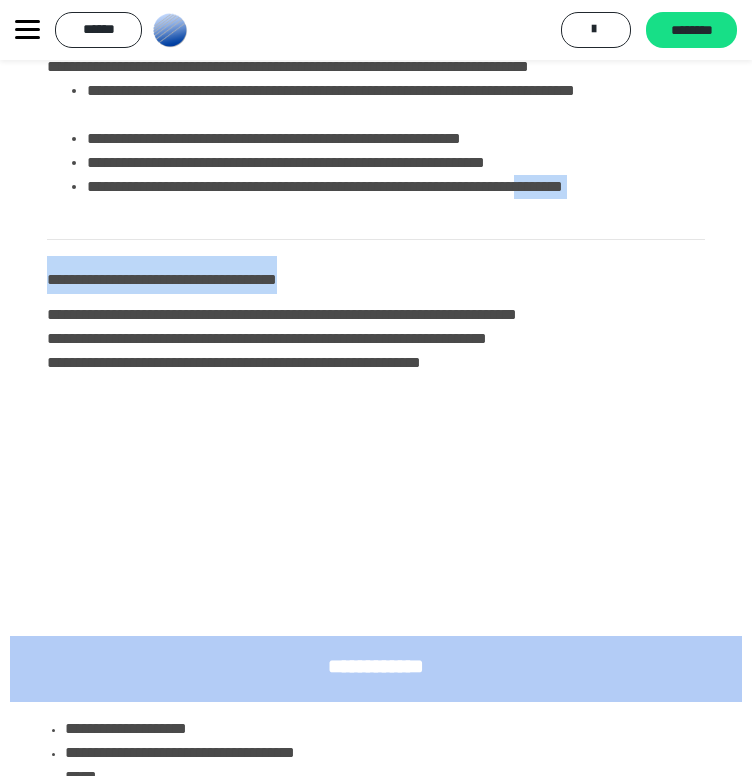 click on "**********" at bounding box center (376, 275) 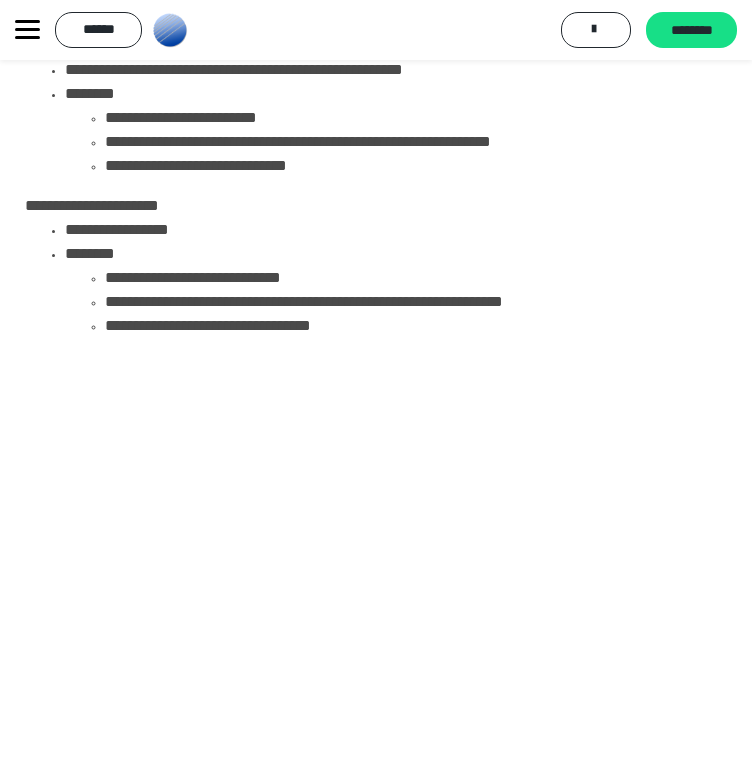 scroll, scrollTop: 3828, scrollLeft: 0, axis: vertical 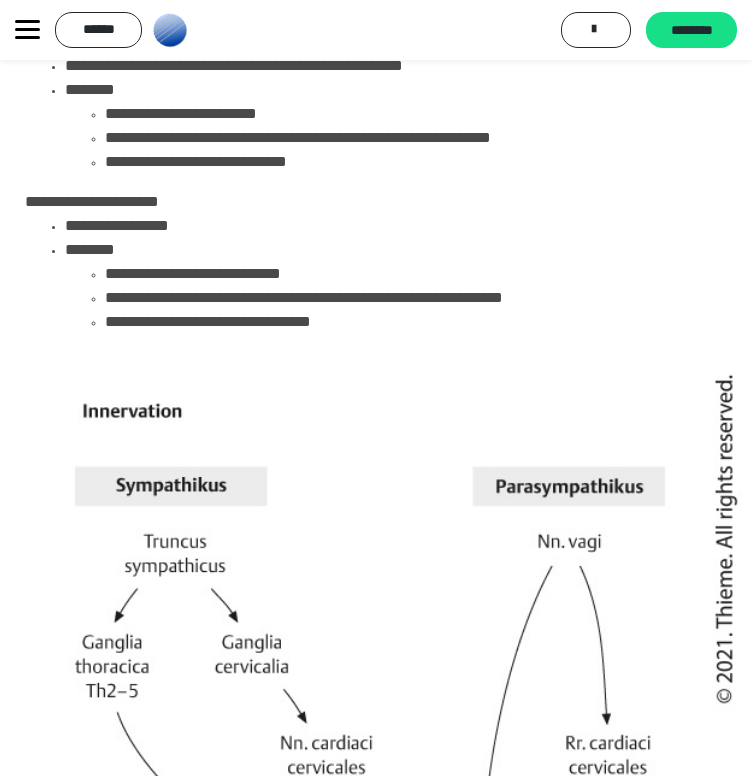 click at bounding box center (376, 772) 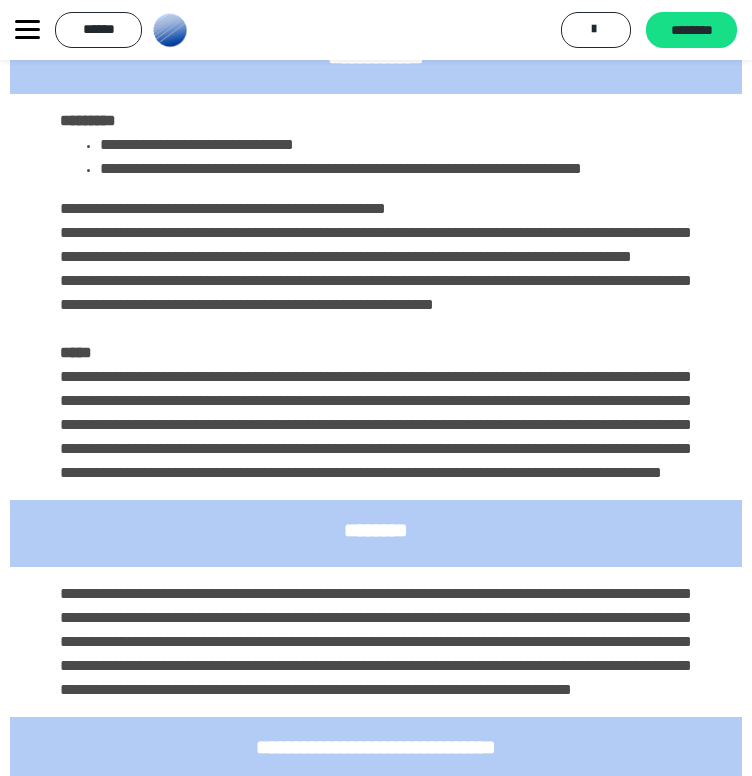scroll, scrollTop: 4980, scrollLeft: 0, axis: vertical 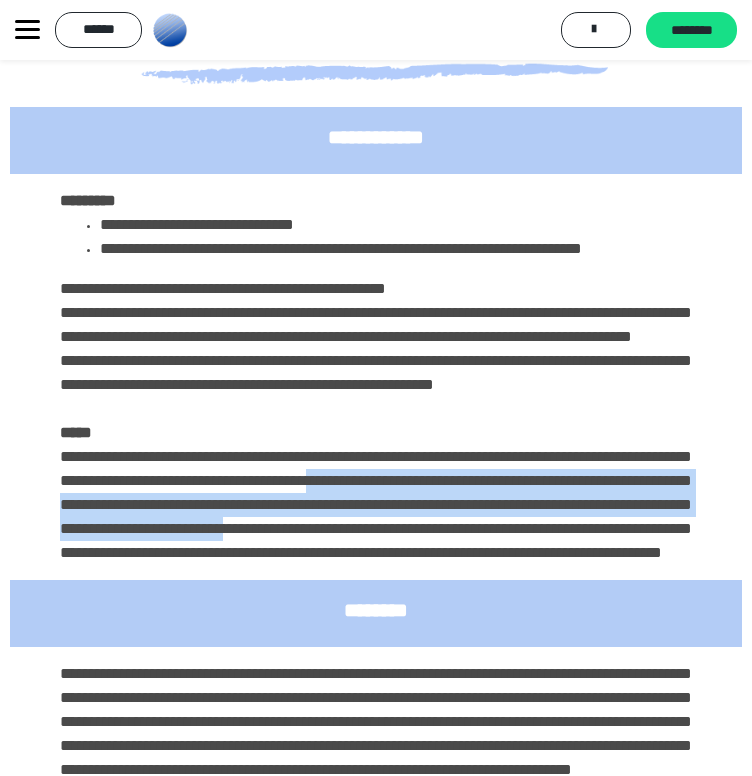 drag, startPoint x: 54, startPoint y: 573, endPoint x: 467, endPoint y: 628, distance: 416.64612 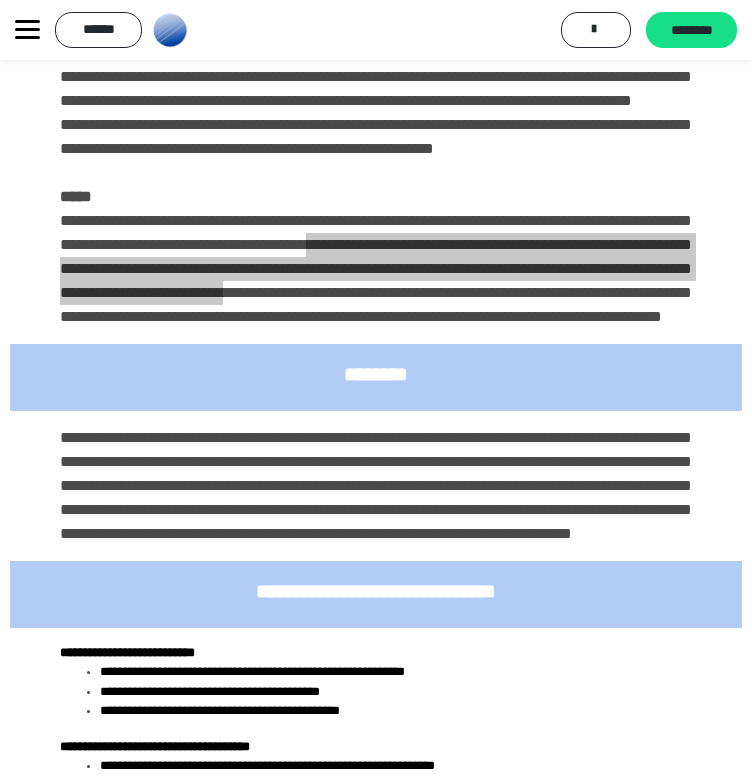 scroll, scrollTop: 5222, scrollLeft: 0, axis: vertical 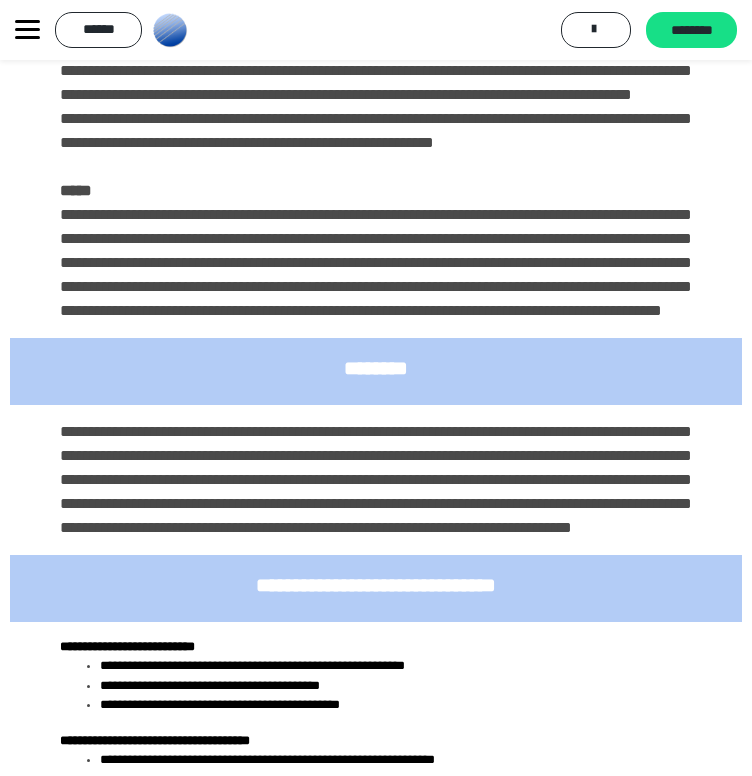 click on "********" at bounding box center [376, 367] 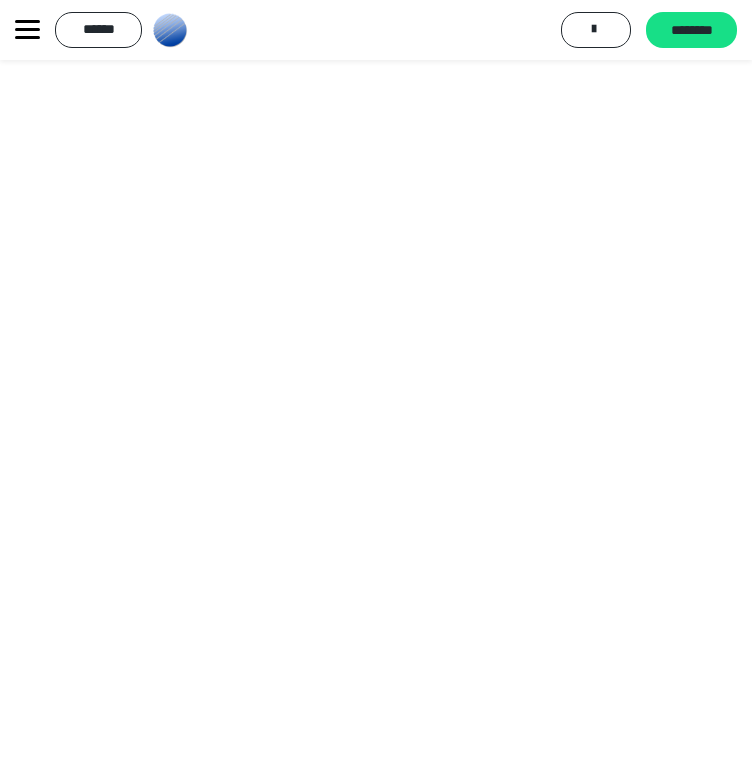 scroll, scrollTop: 7232, scrollLeft: 0, axis: vertical 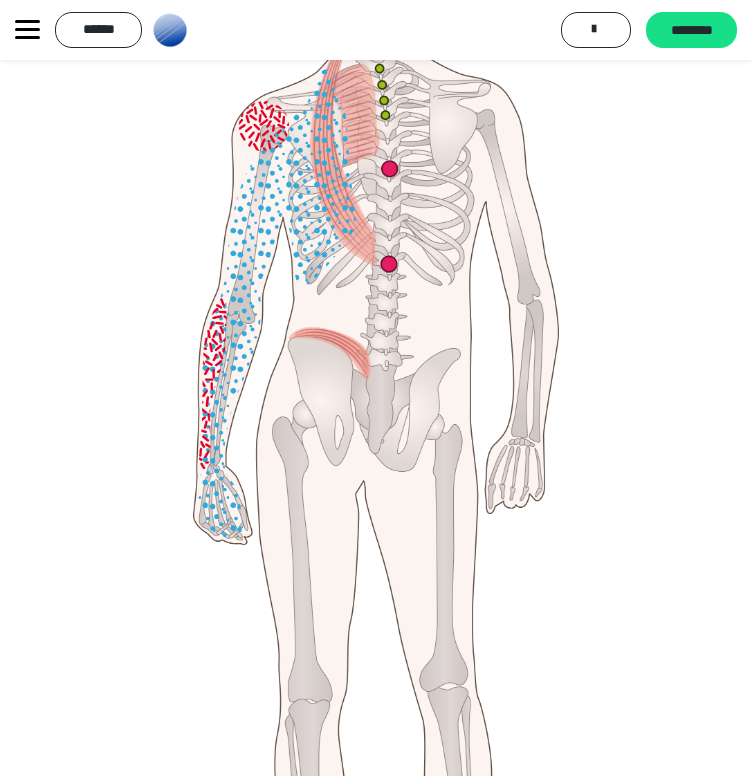 click at bounding box center [376, 448] 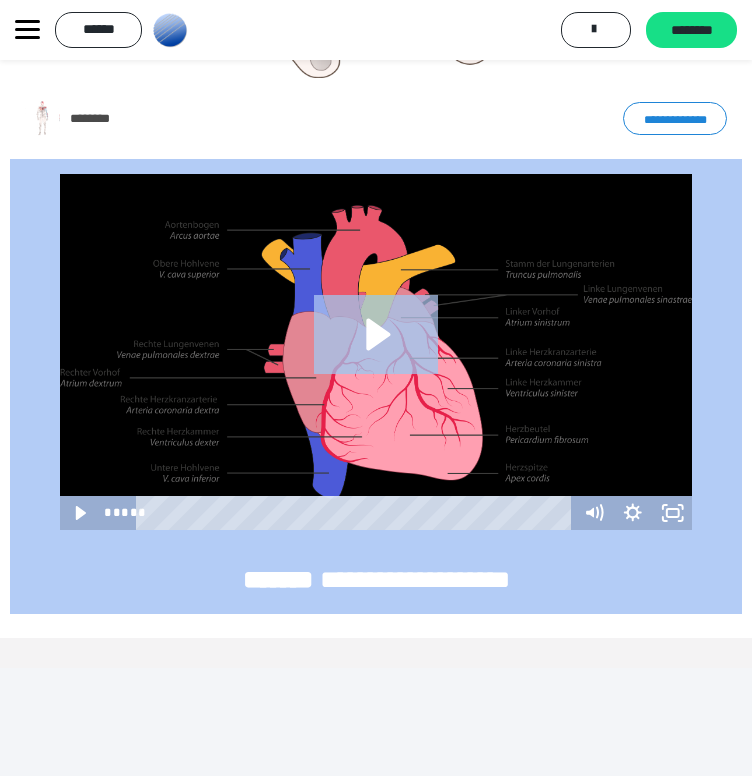 scroll, scrollTop: 9116, scrollLeft: 0, axis: vertical 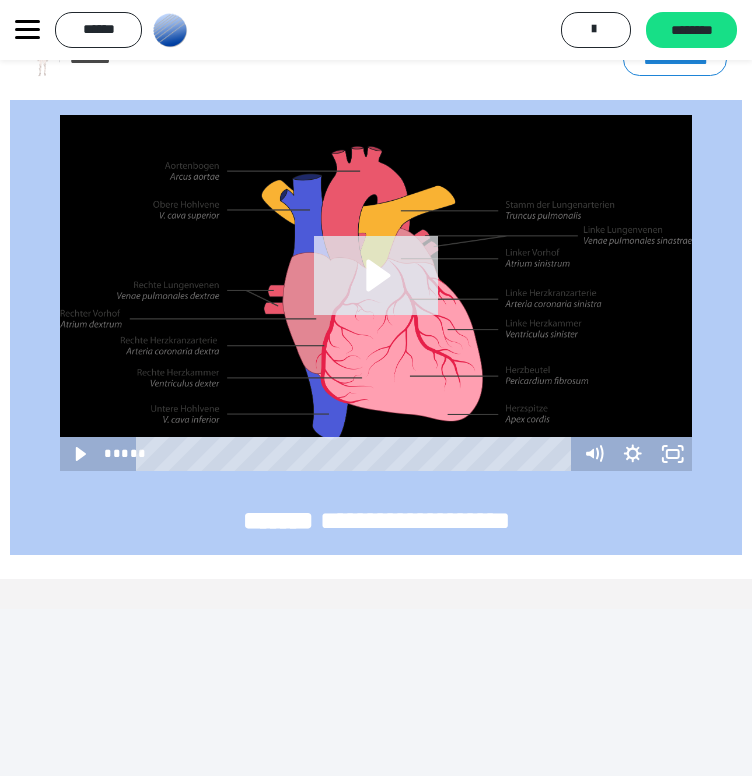 click 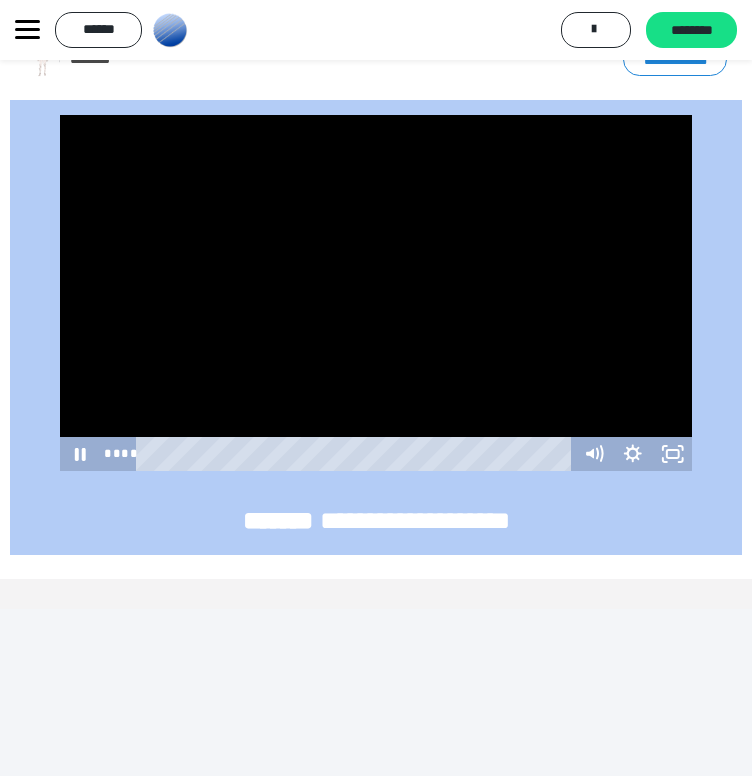 type 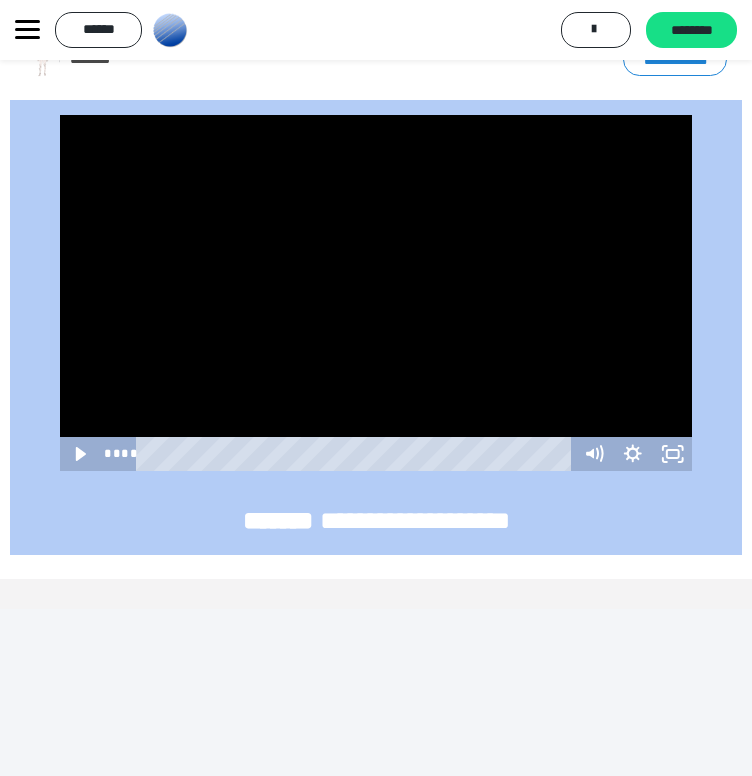 click at bounding box center (376, 293) 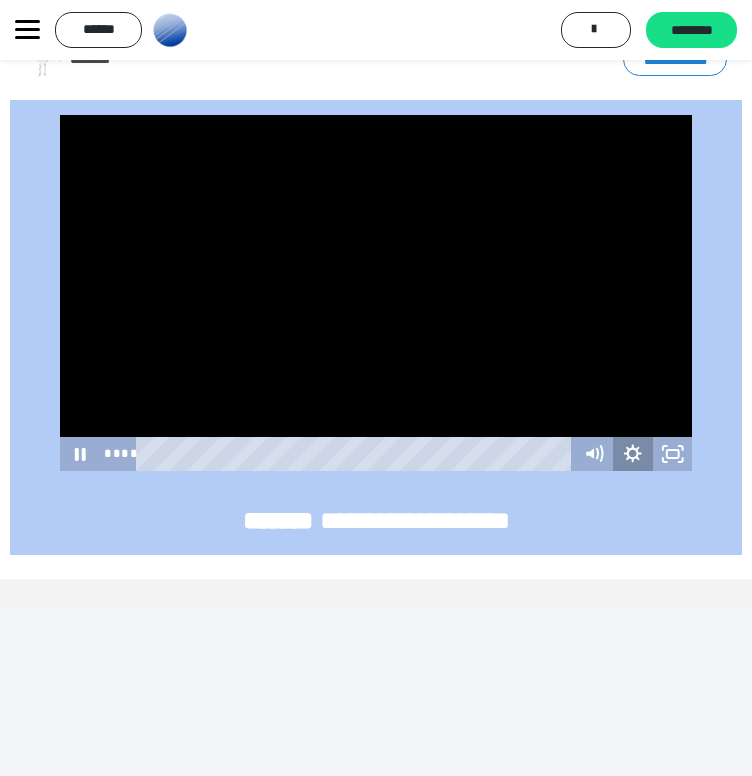 click 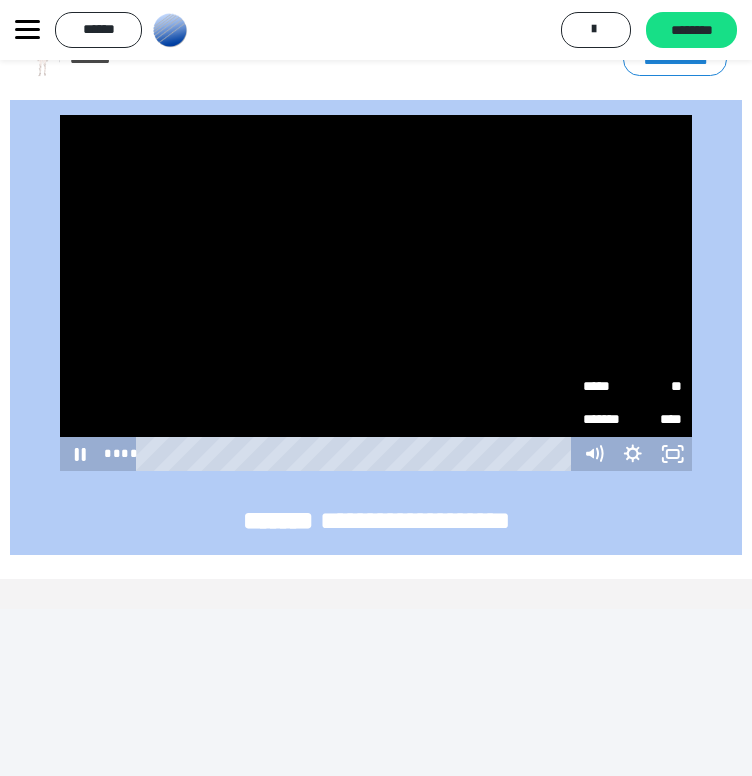 click on "**" at bounding box center (657, 387) 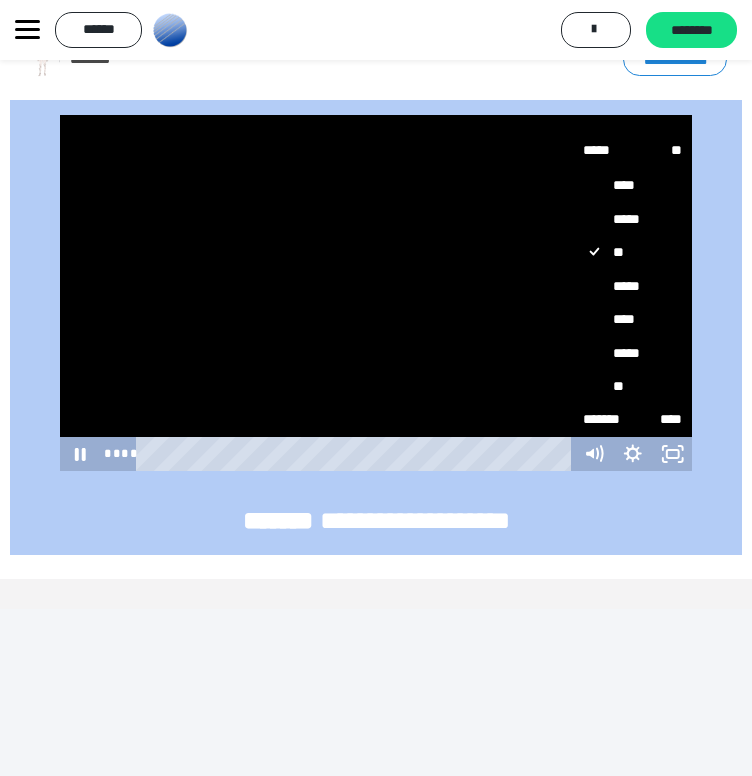 click on "****" at bounding box center (633, 319) 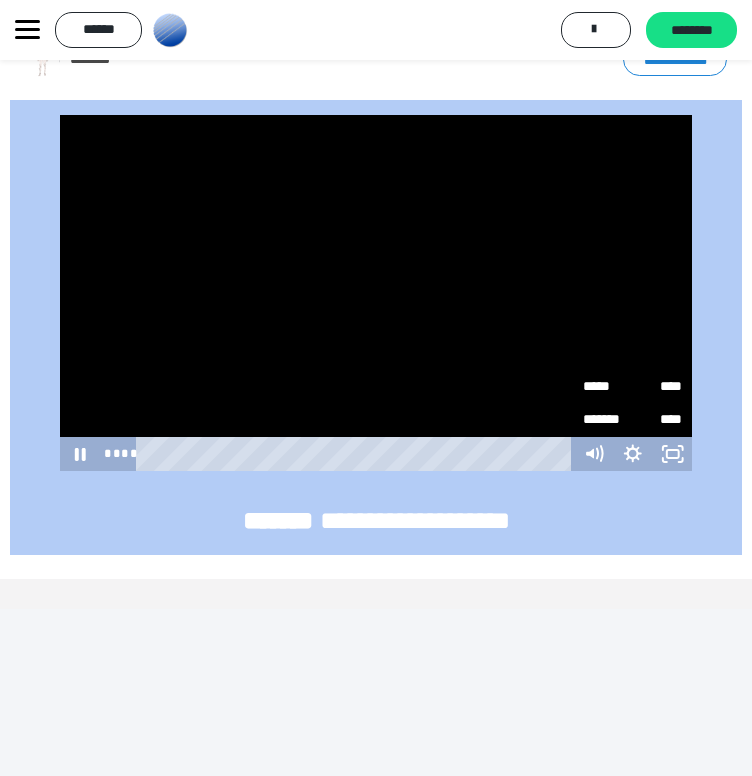 click on "*****" at bounding box center [607, 387] 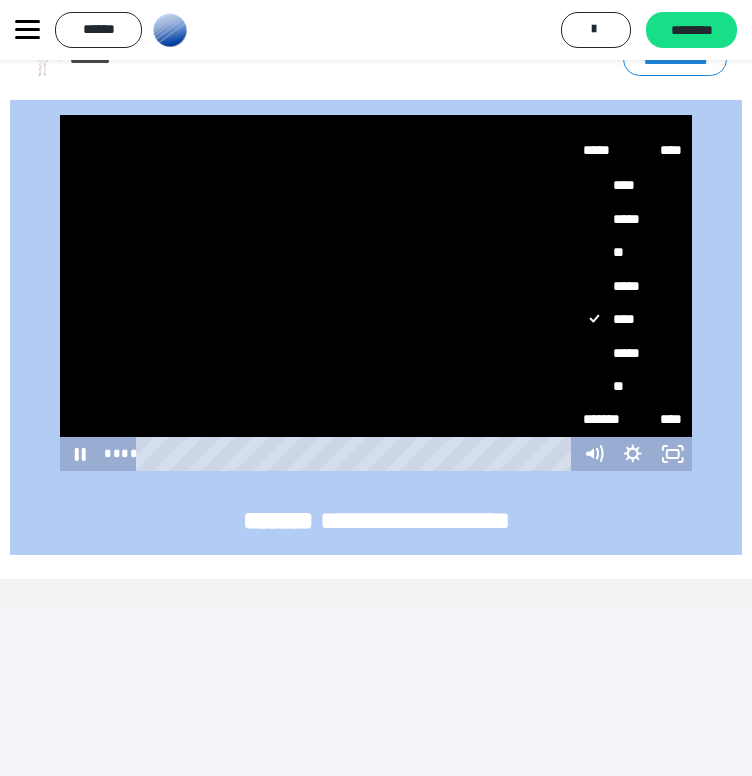 click on "**" at bounding box center (633, 386) 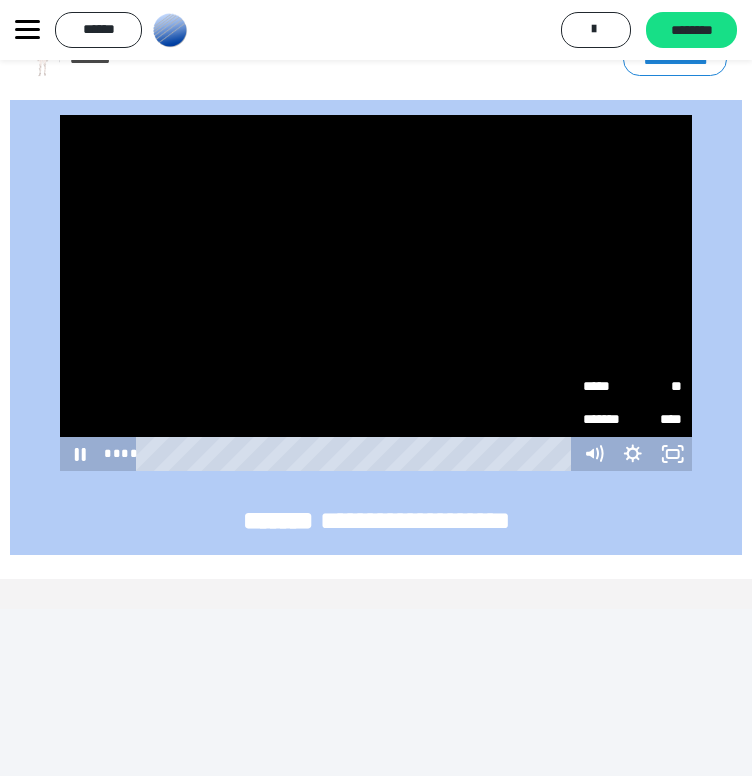 click on "*****" at bounding box center (607, 387) 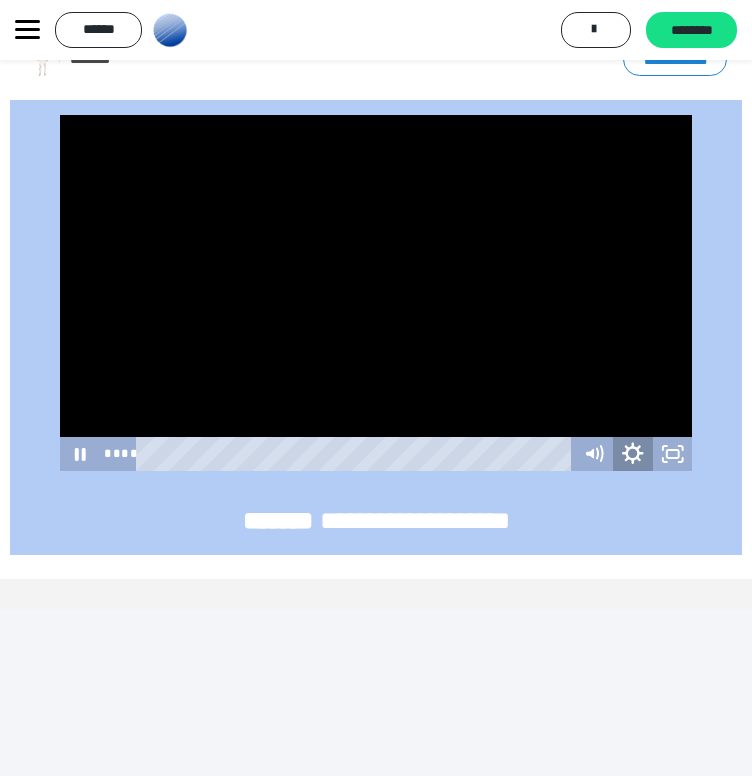 click 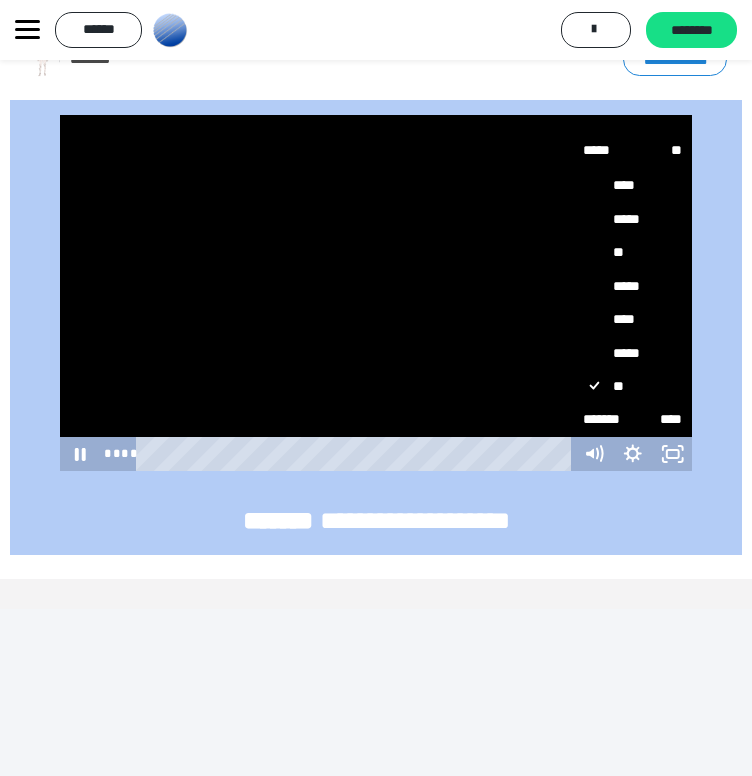 click on "*****" at bounding box center (633, 353) 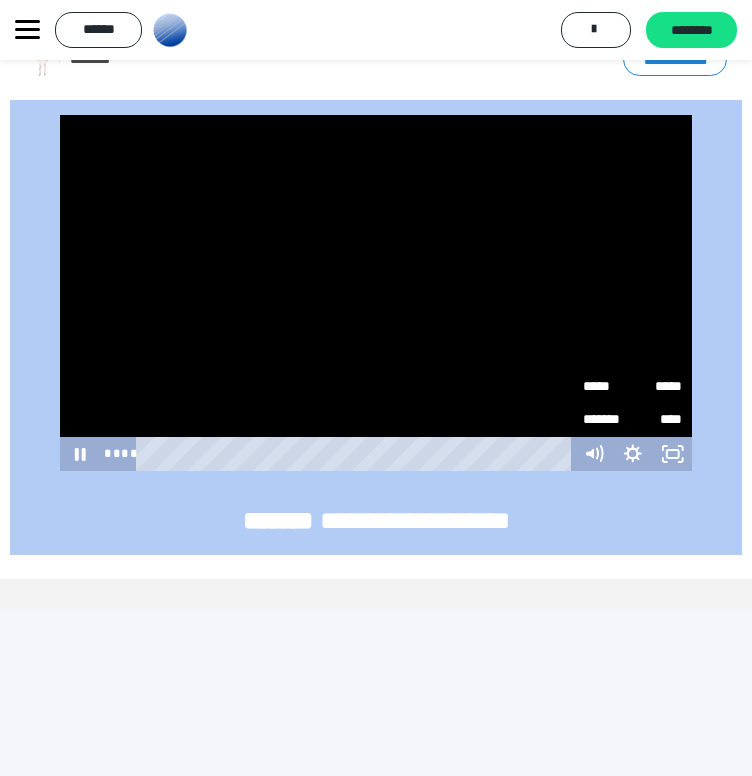 click at bounding box center (376, 293) 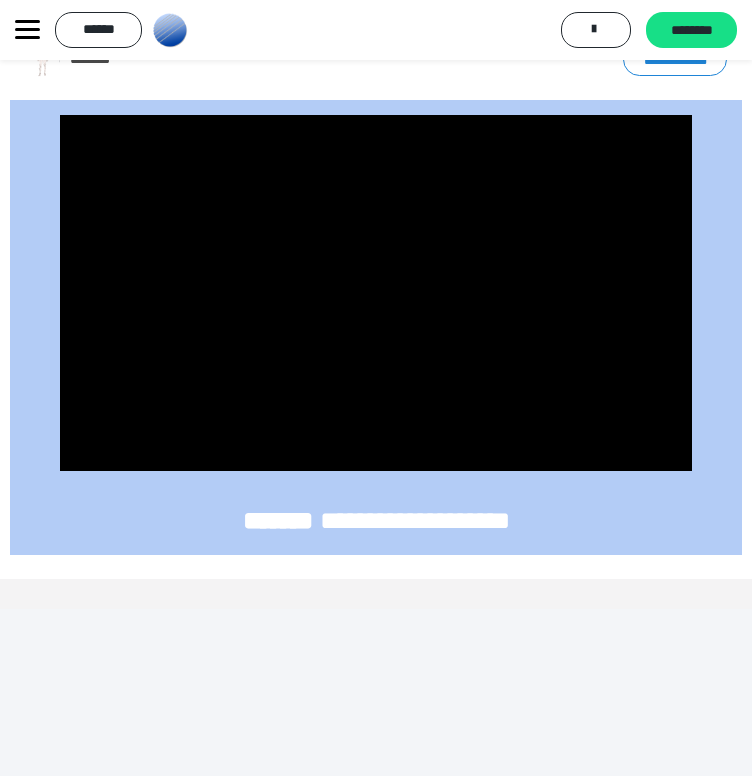 click at bounding box center (376, 293) 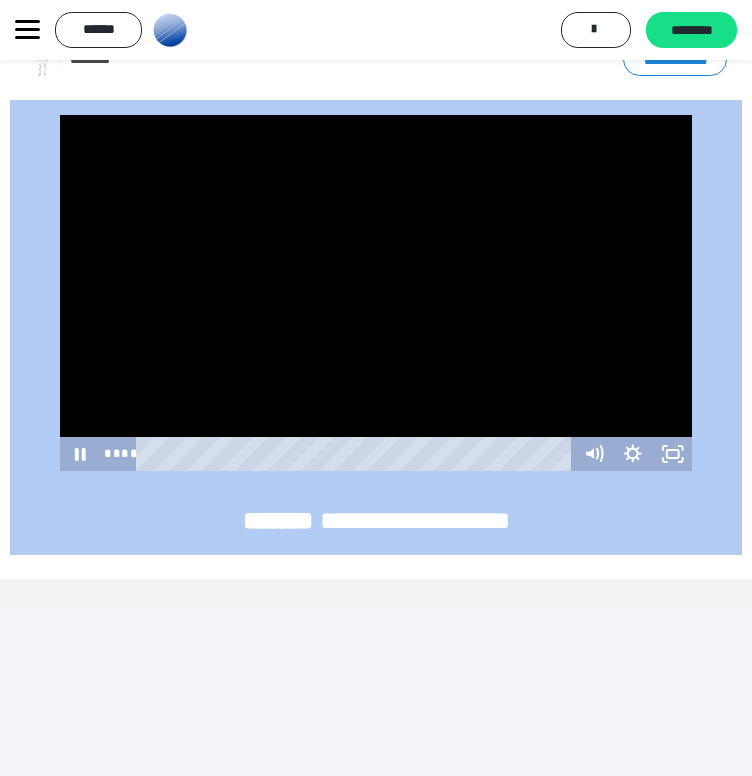 click at bounding box center (376, 293) 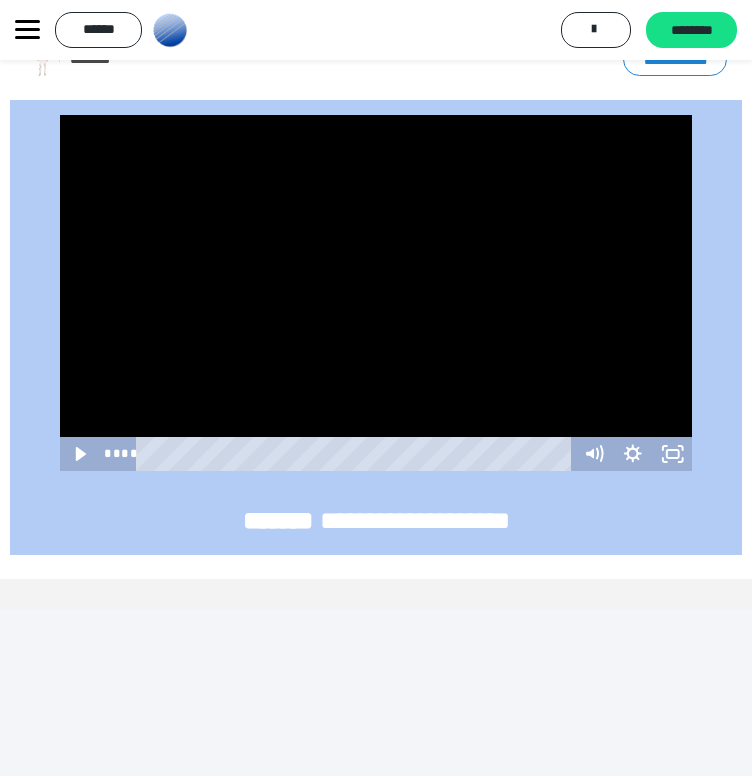 click at bounding box center (376, 293) 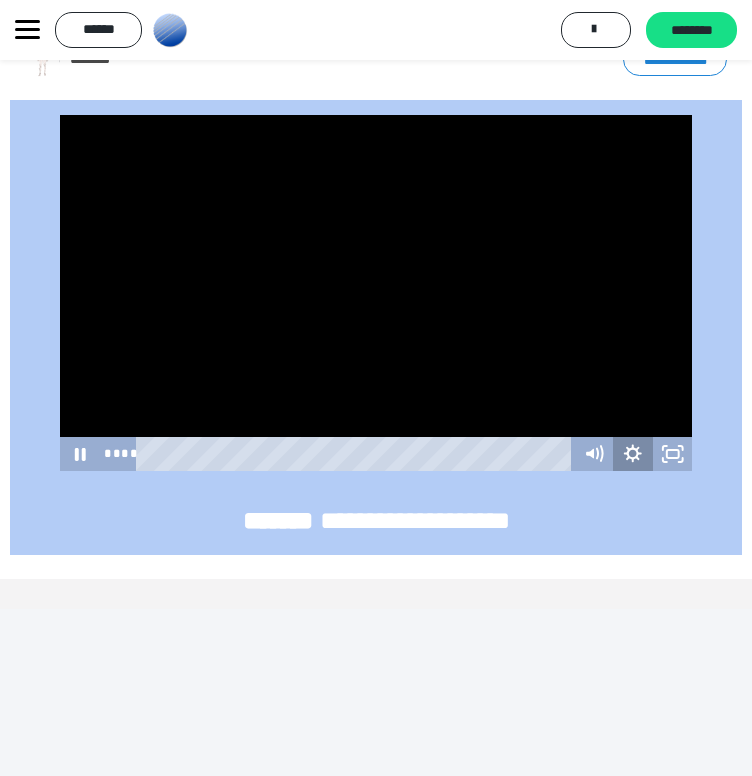 click 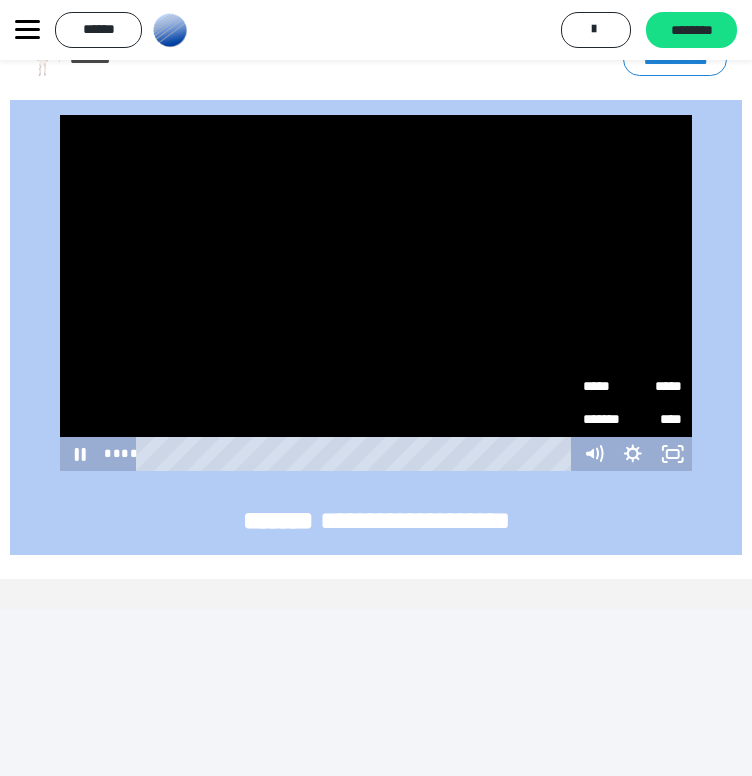 click on "*****" at bounding box center [657, 380] 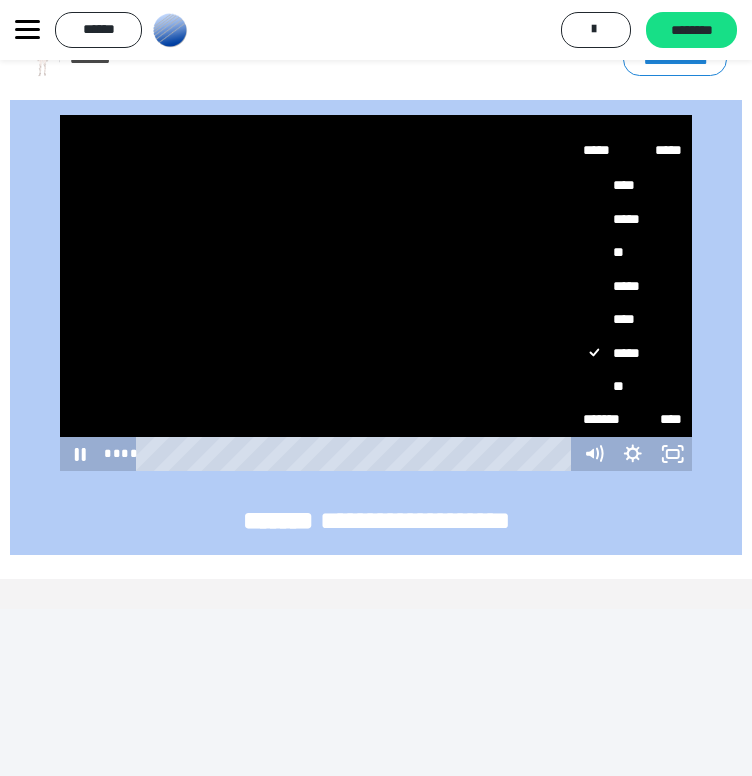 click on "**" at bounding box center [633, 386] 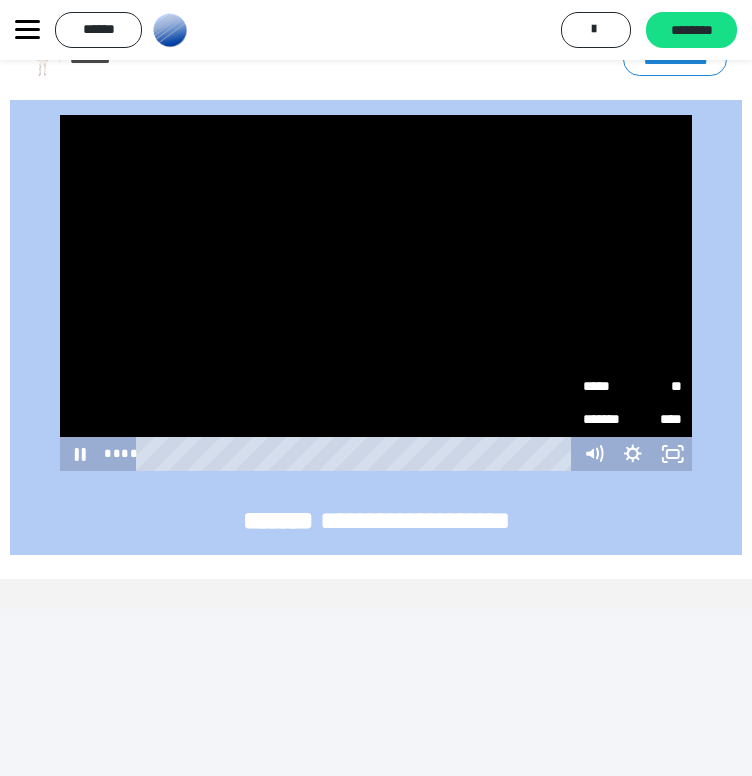 click on "**********" at bounding box center (376, 520) 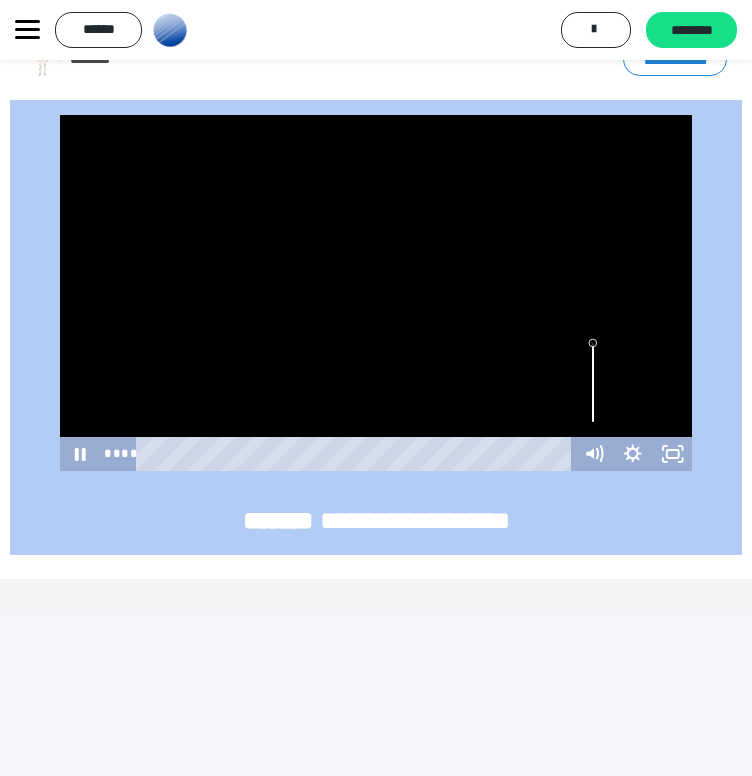 click at bounding box center (376, 293) 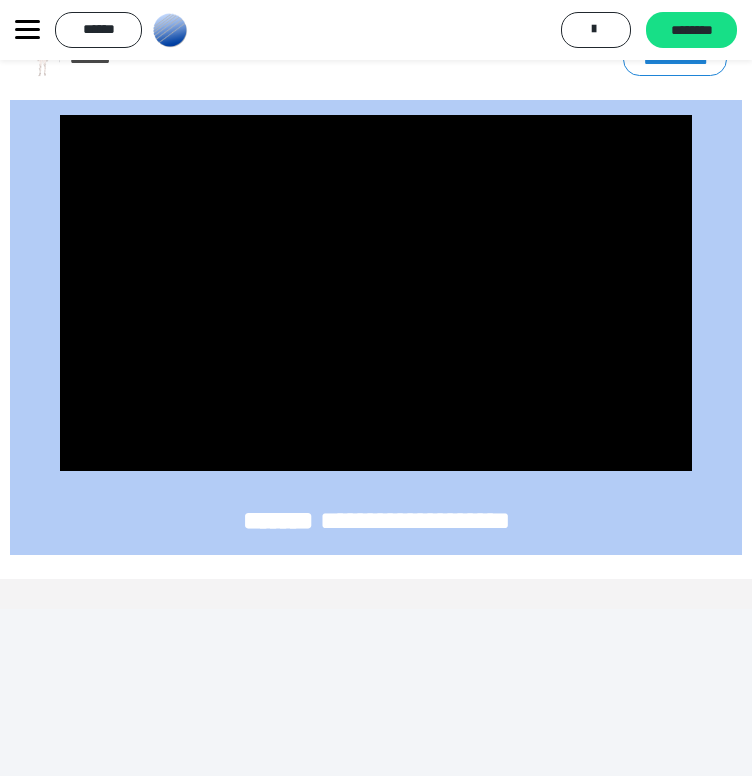 click at bounding box center (376, 293) 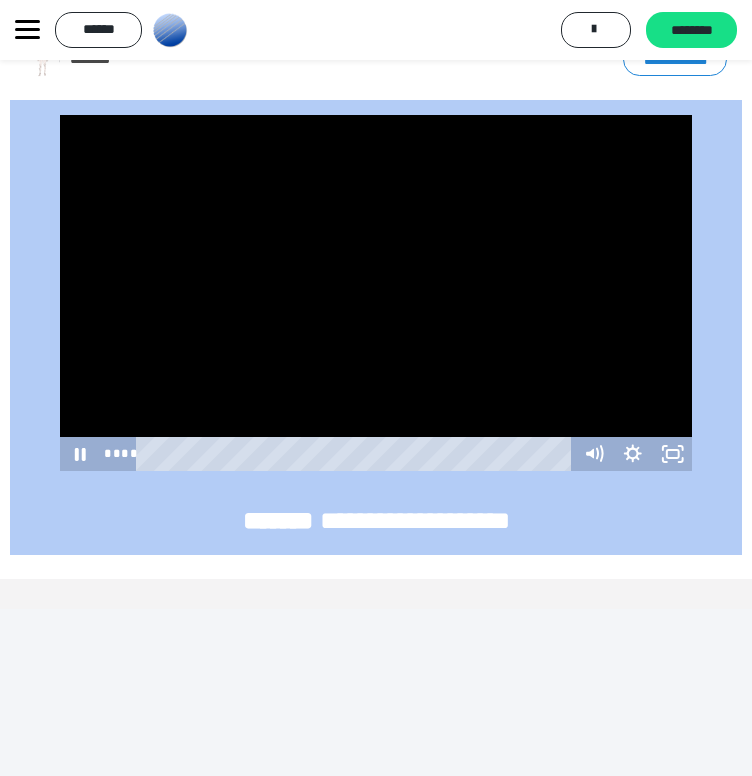 click at bounding box center (376, 293) 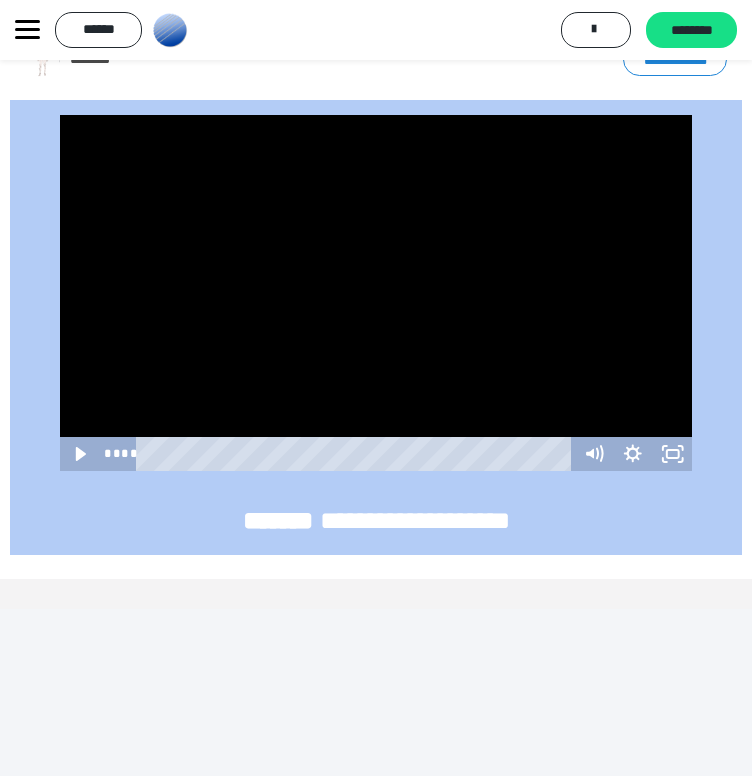 click at bounding box center [376, 293] 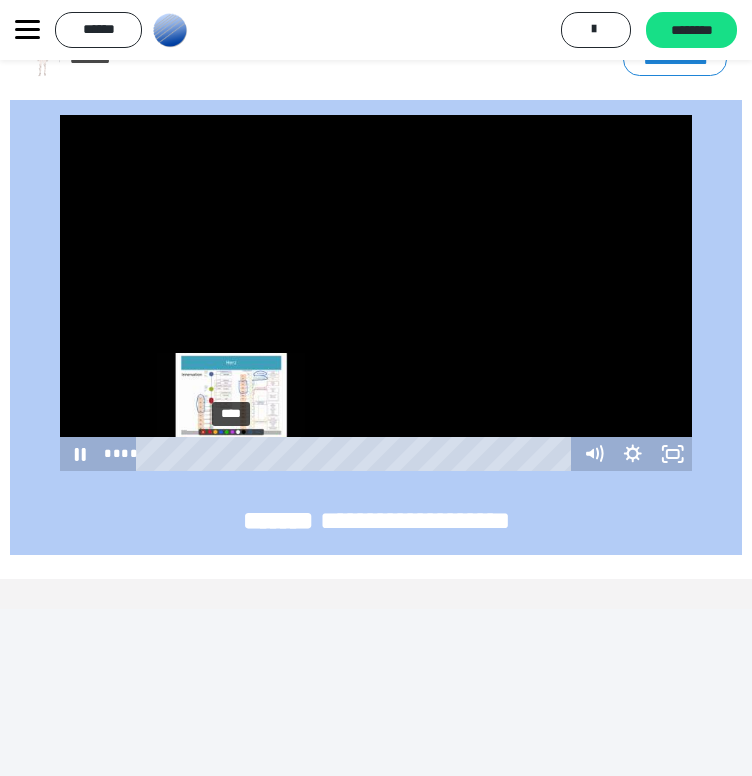 click on "****" at bounding box center (357, 454) 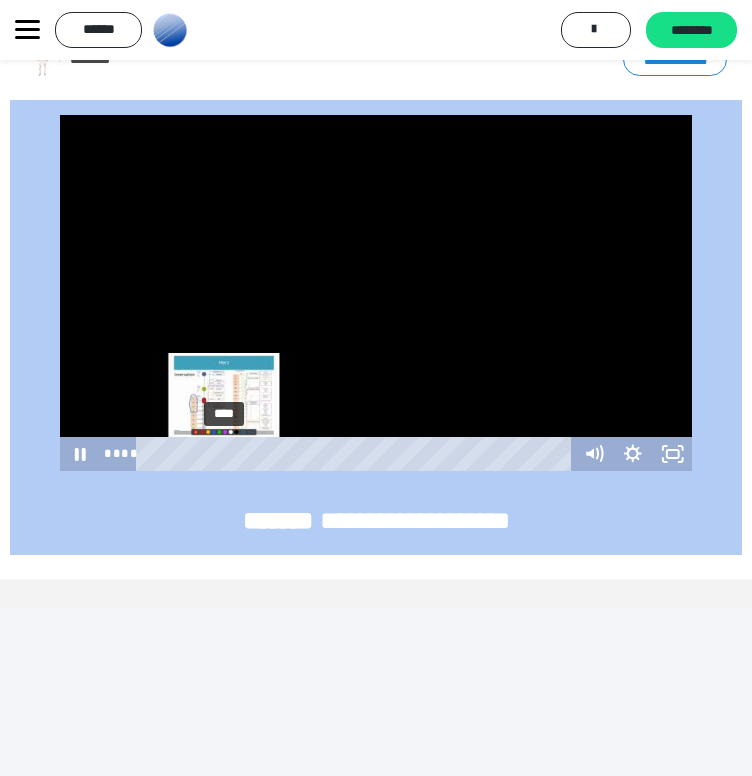 click on "****" at bounding box center [357, 454] 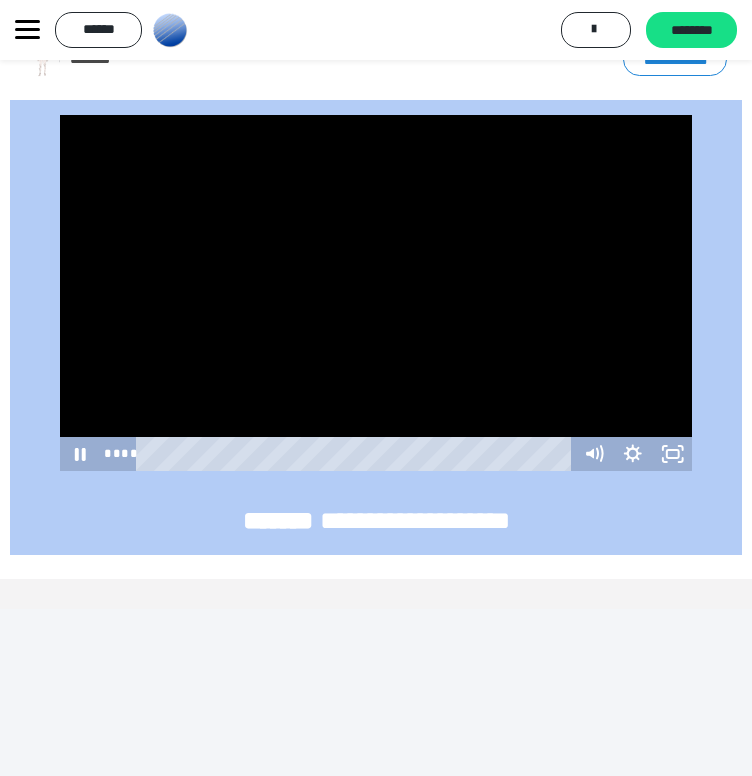click at bounding box center [376, 293] 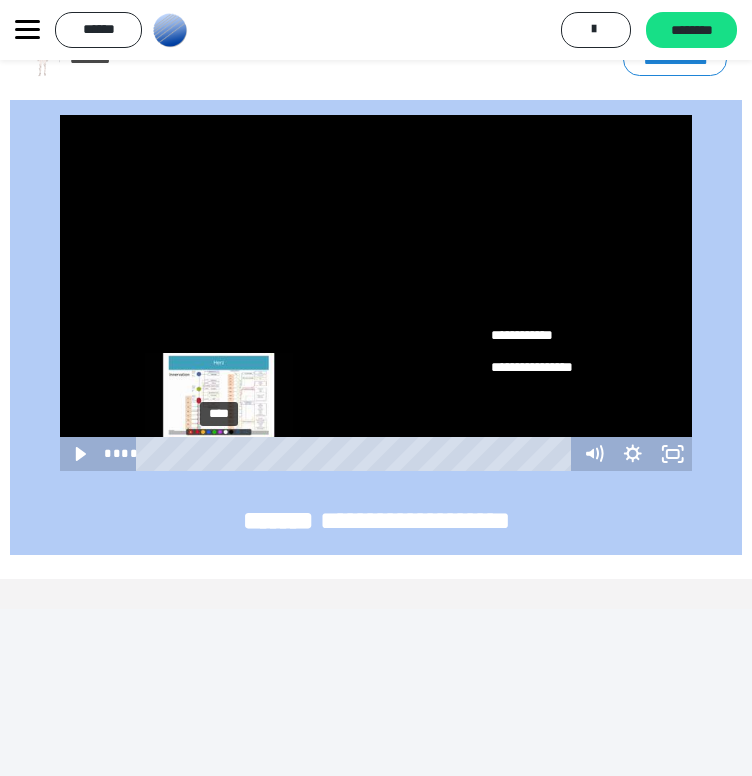 click on "****" at bounding box center [357, 454] 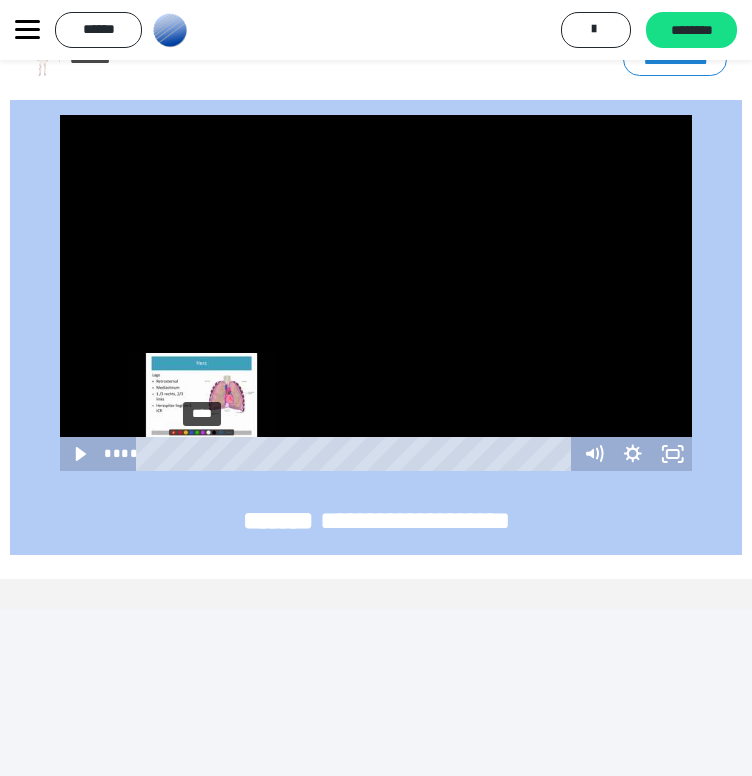 click on "****" at bounding box center (357, 454) 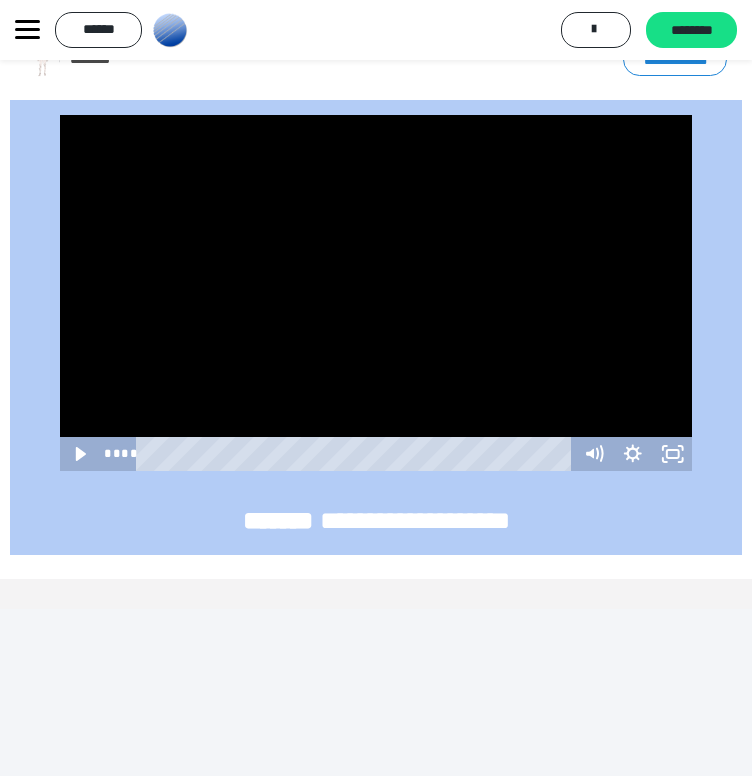 click at bounding box center (376, 293) 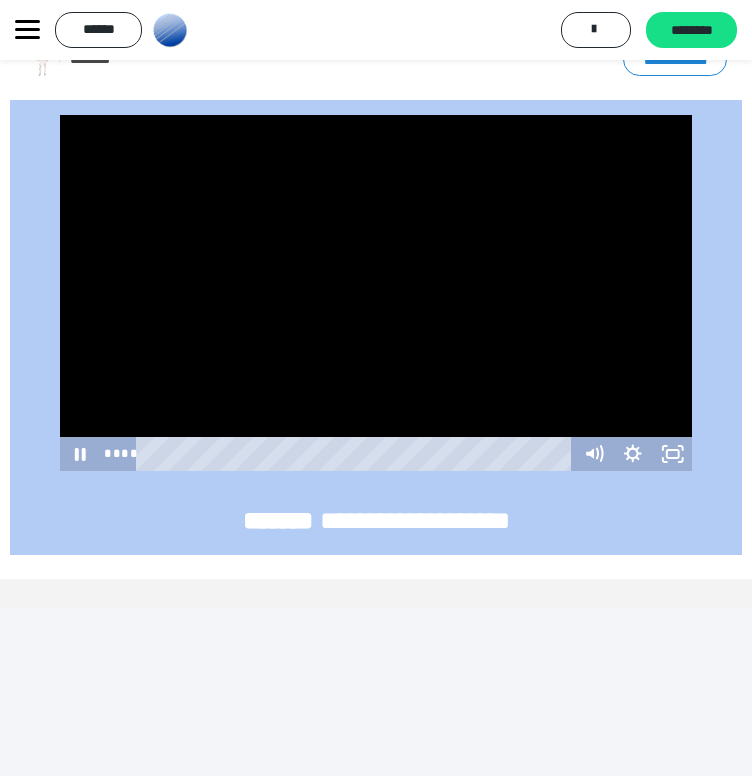 click at bounding box center (376, 293) 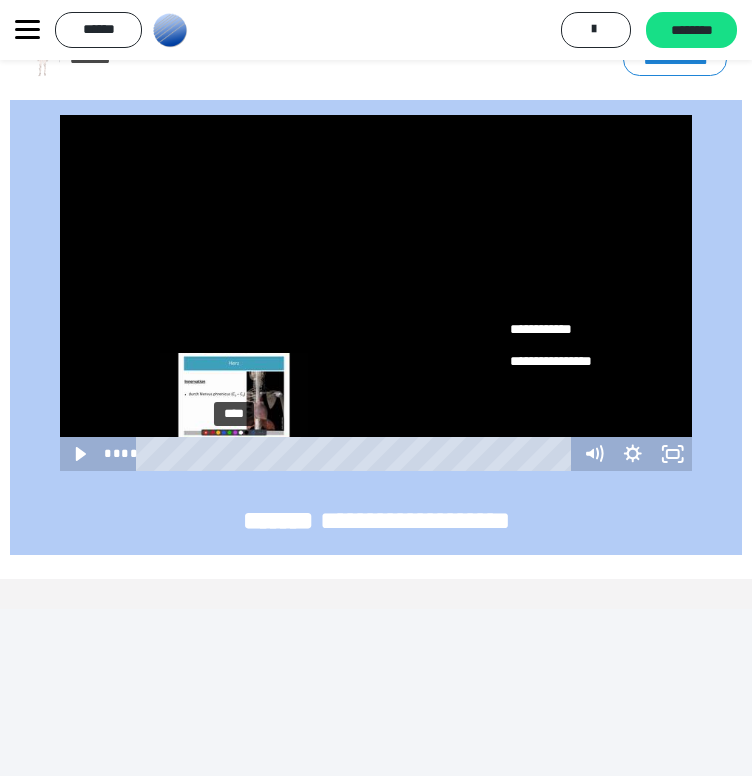 click on "****" at bounding box center (357, 454) 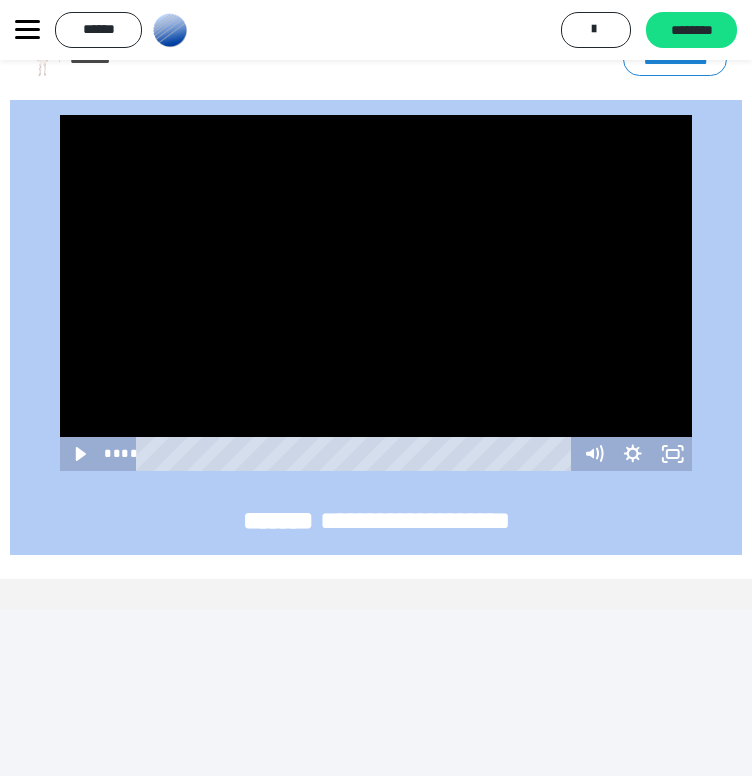 click at bounding box center [376, 293] 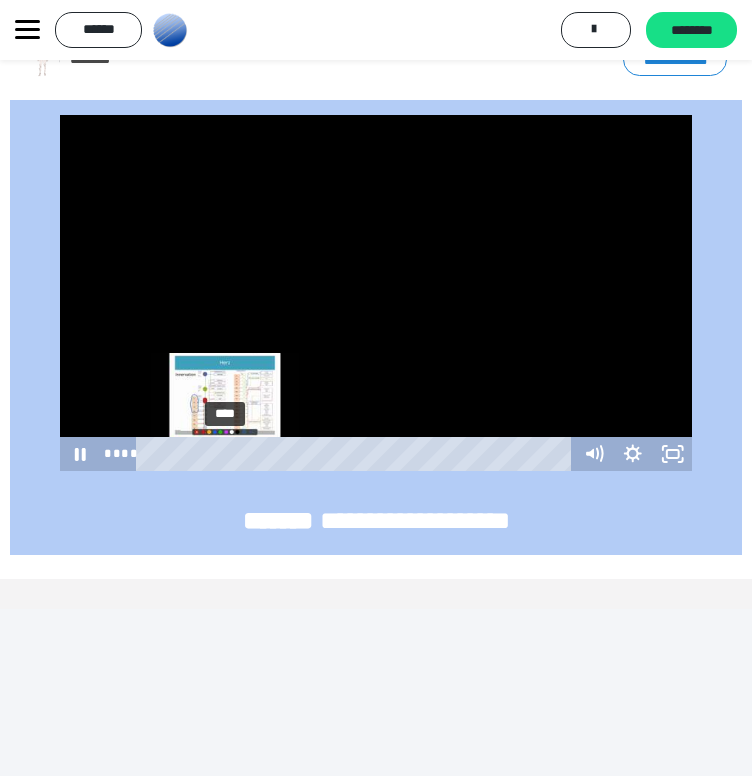 click on "****" at bounding box center (357, 454) 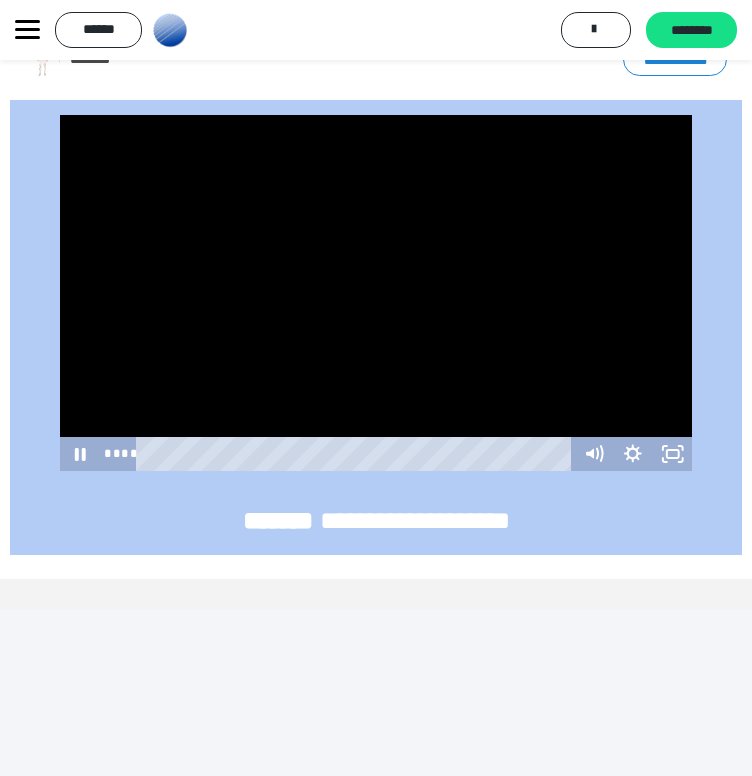 click at bounding box center [376, 293] 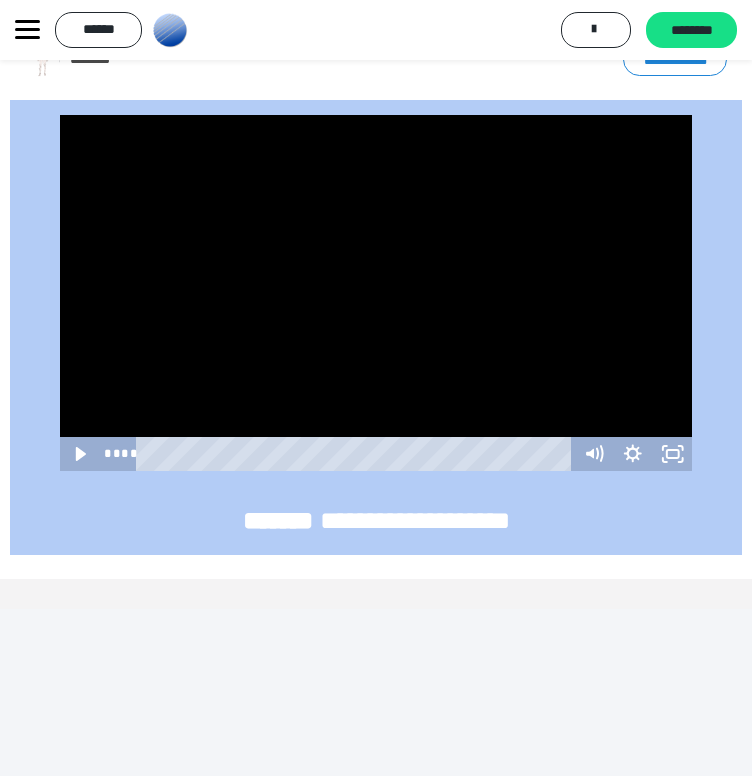 click at bounding box center [376, 293] 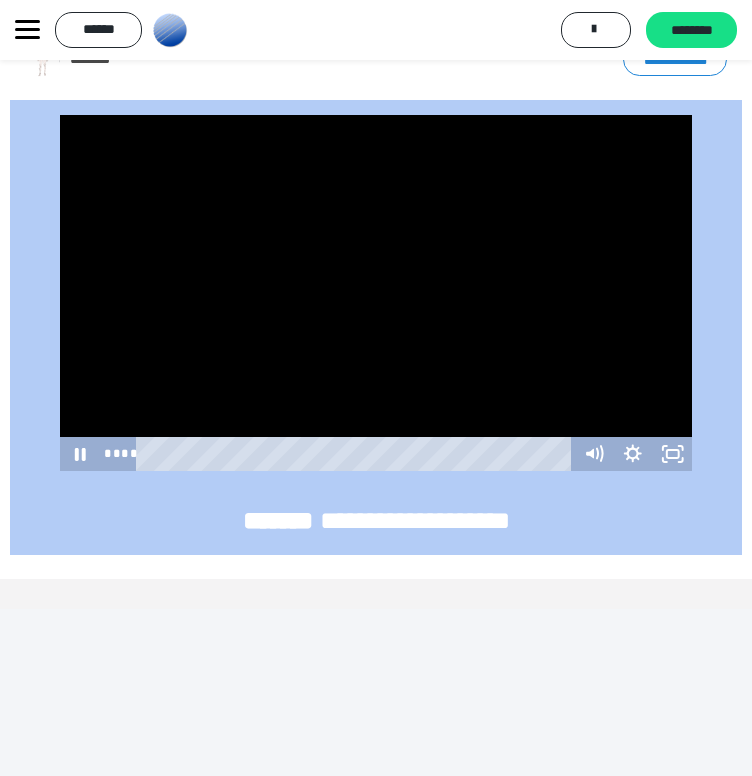 click at bounding box center [376, 293] 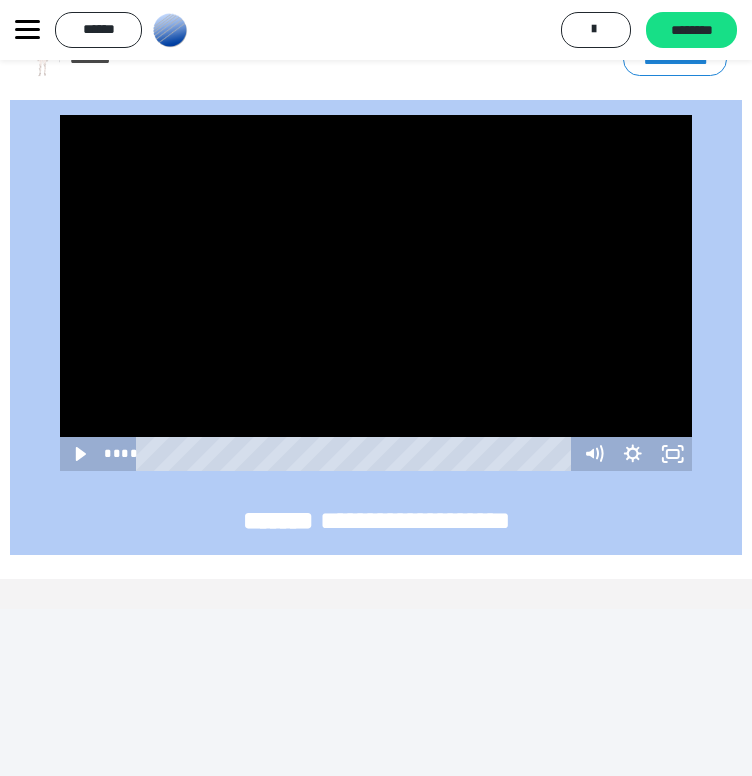 click at bounding box center (376, 293) 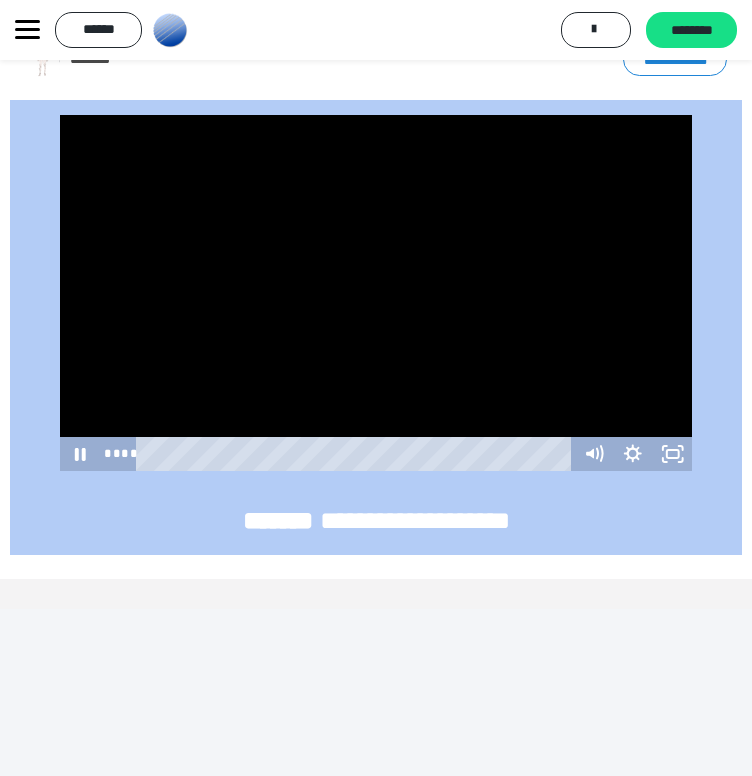 click at bounding box center (376, 293) 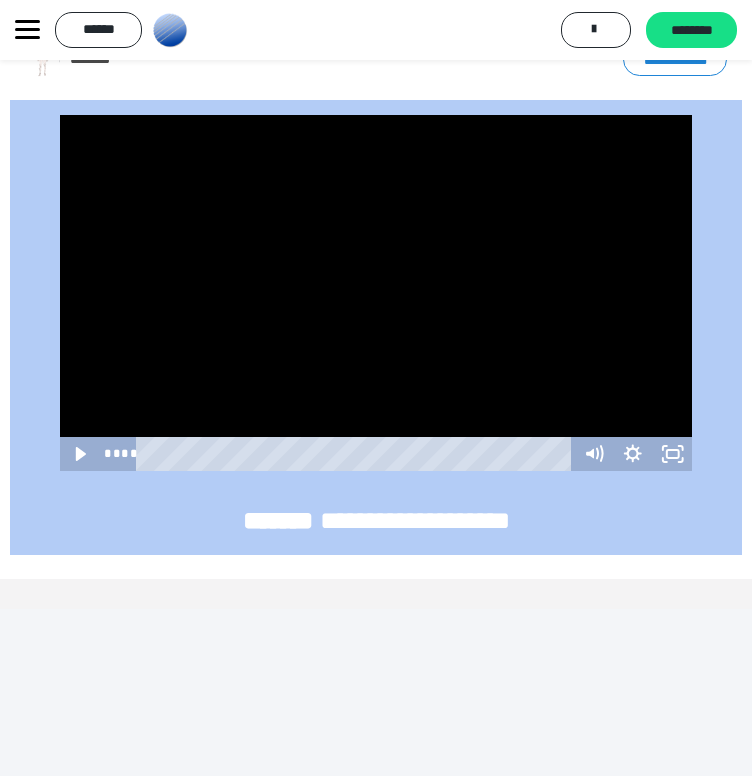 click at bounding box center [376, 293] 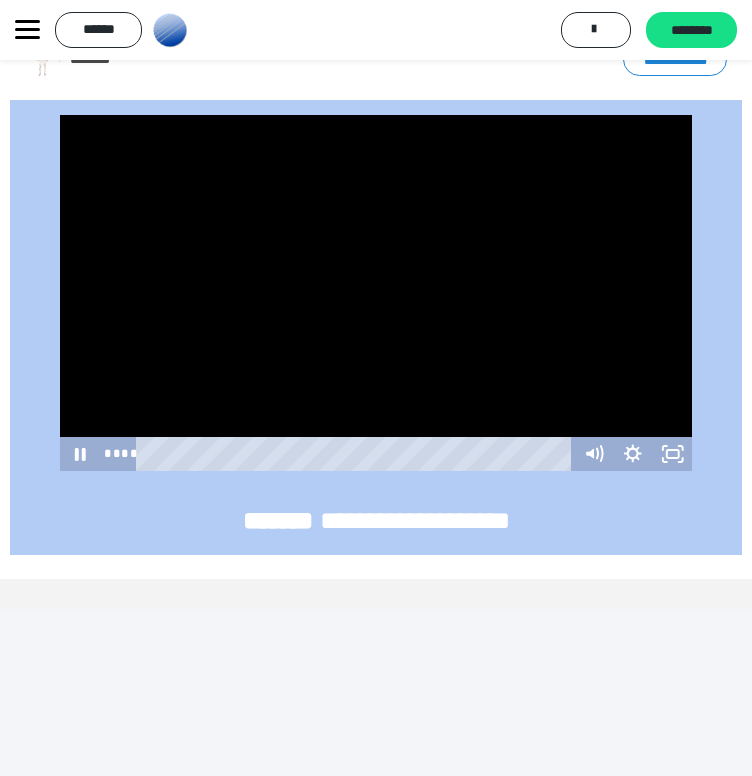 click at bounding box center [376, 293] 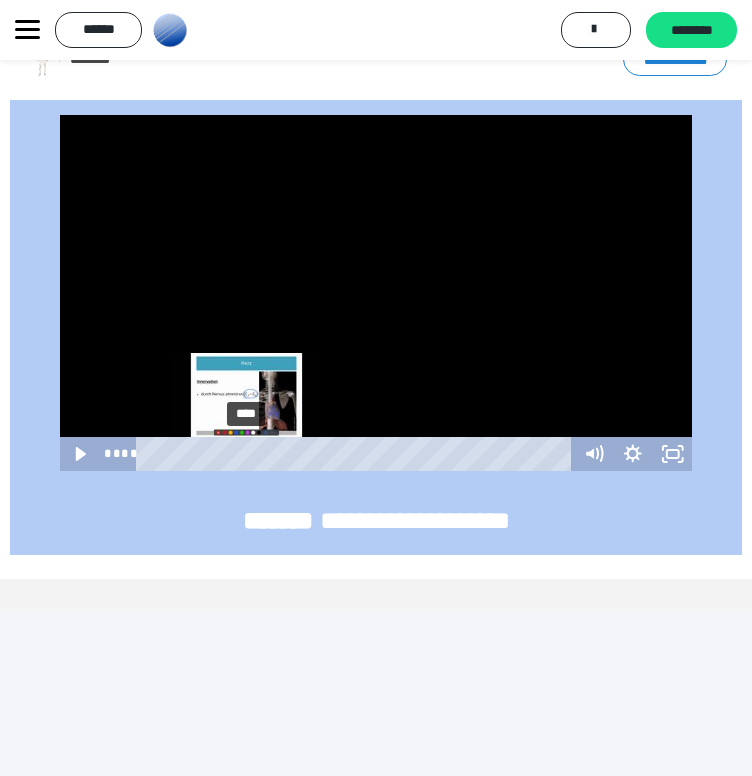 click on "****" at bounding box center [357, 454] 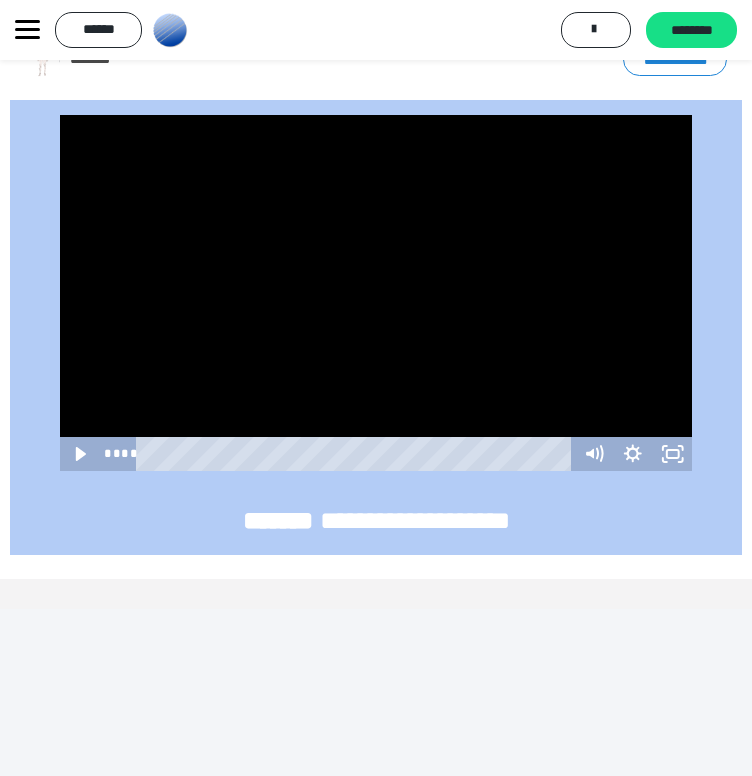 click at bounding box center [376, 293] 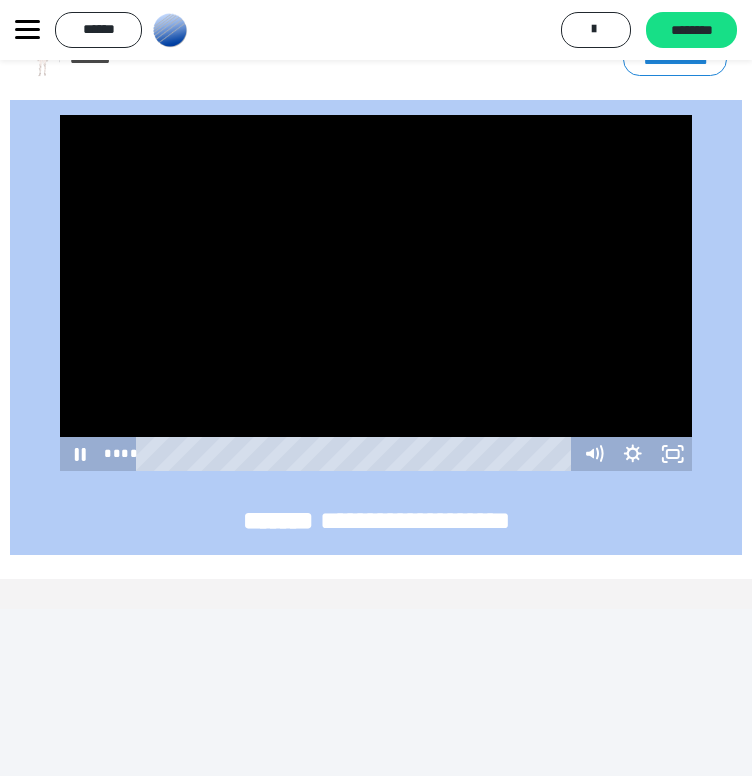 click at bounding box center (376, 293) 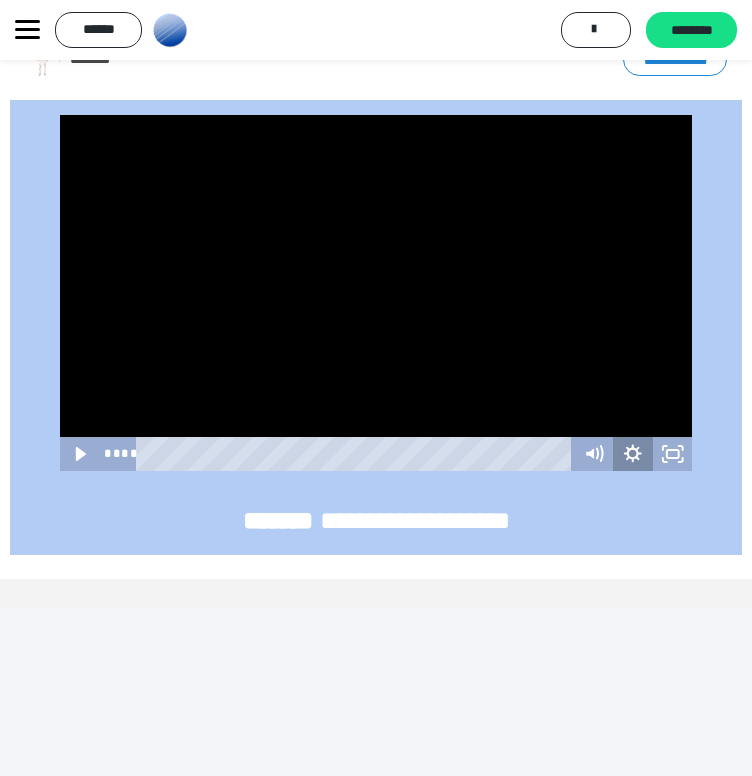 click 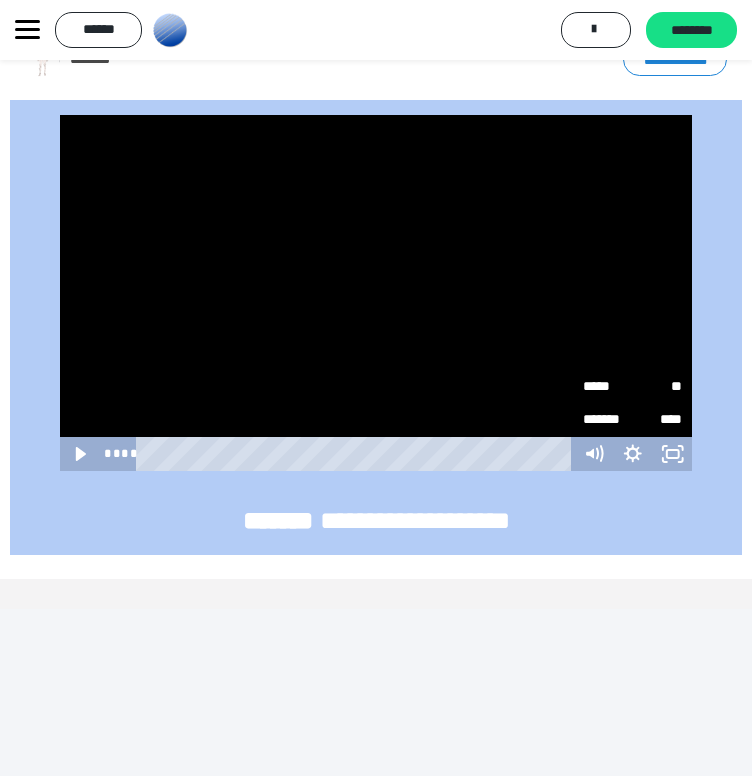 click on "*****" at bounding box center (607, 381) 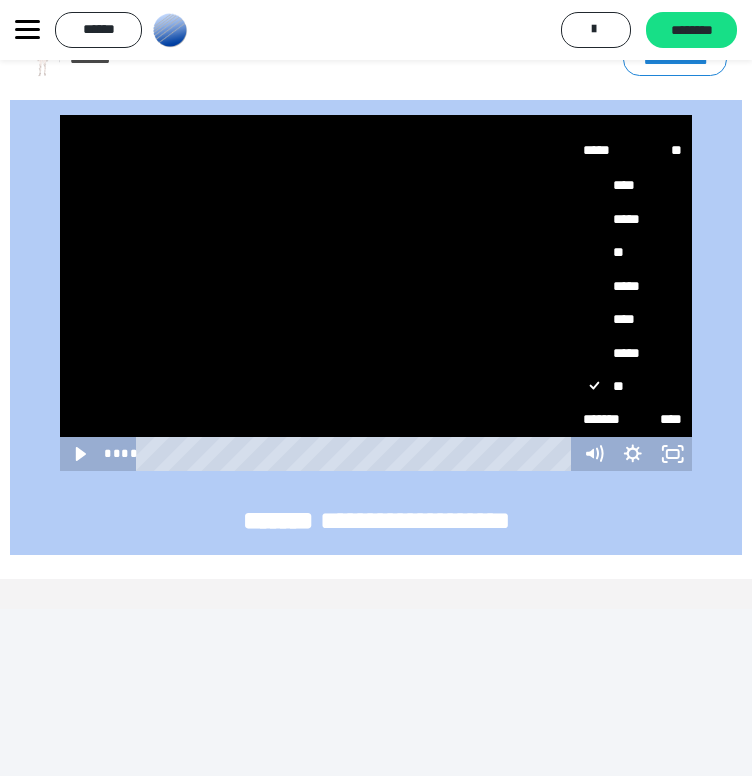 click on "**" at bounding box center (633, 252) 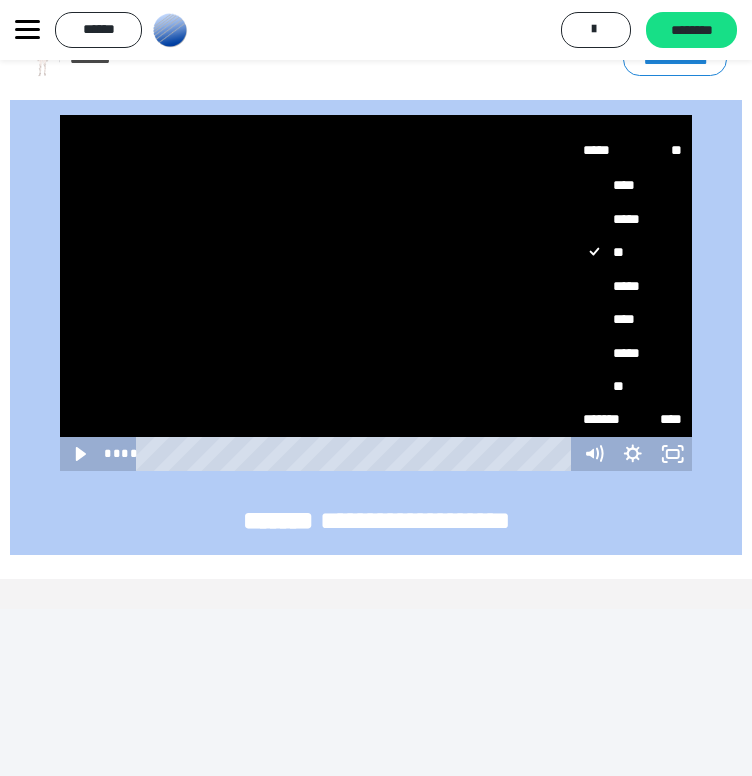 click at bounding box center (376, 293) 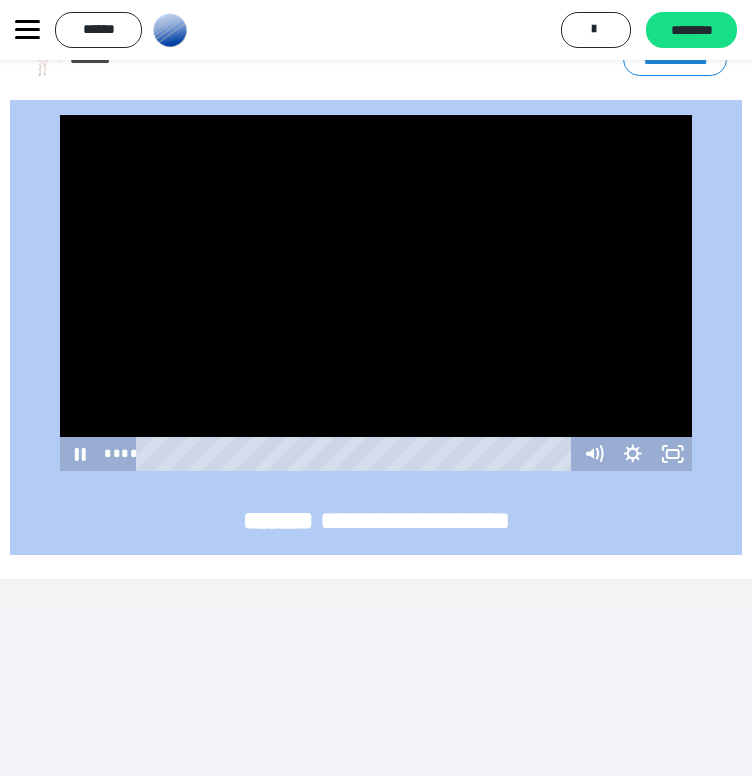 click at bounding box center (376, 293) 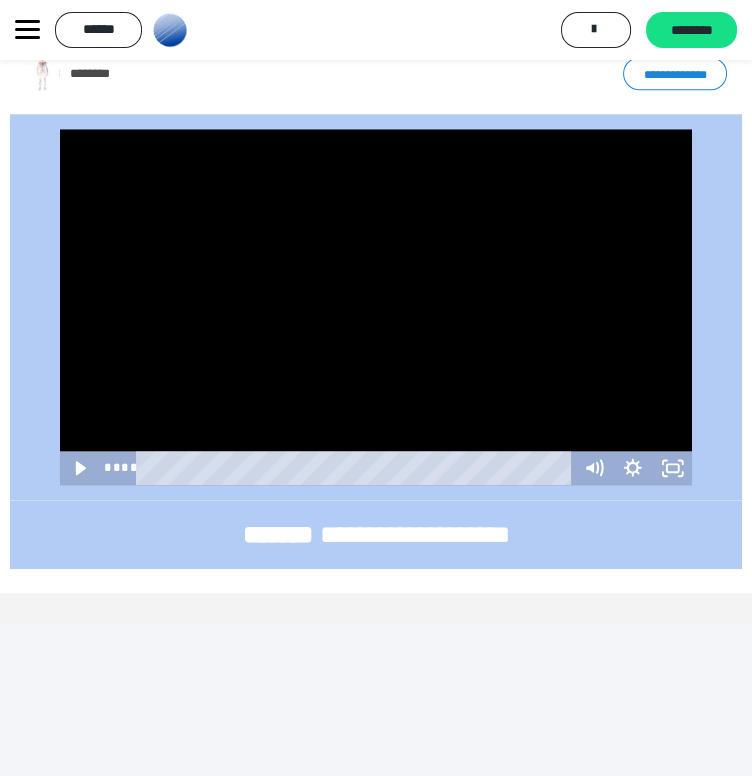 scroll, scrollTop: 9101, scrollLeft: 0, axis: vertical 